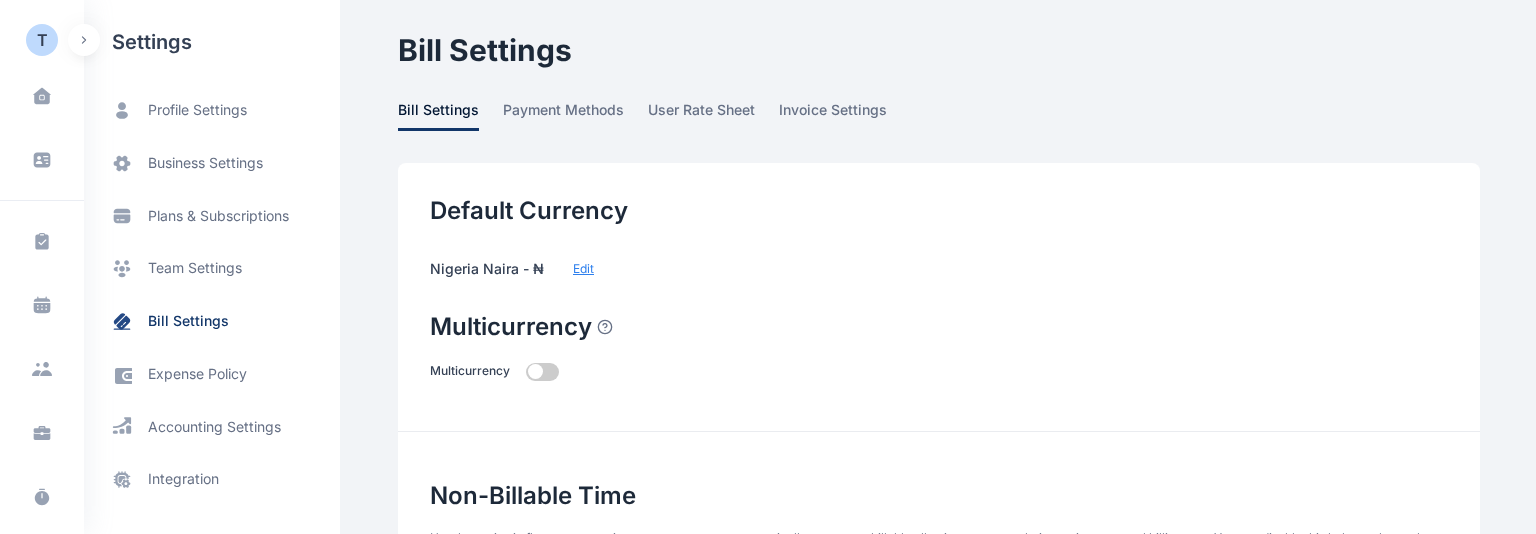 scroll, scrollTop: 0, scrollLeft: 0, axis: both 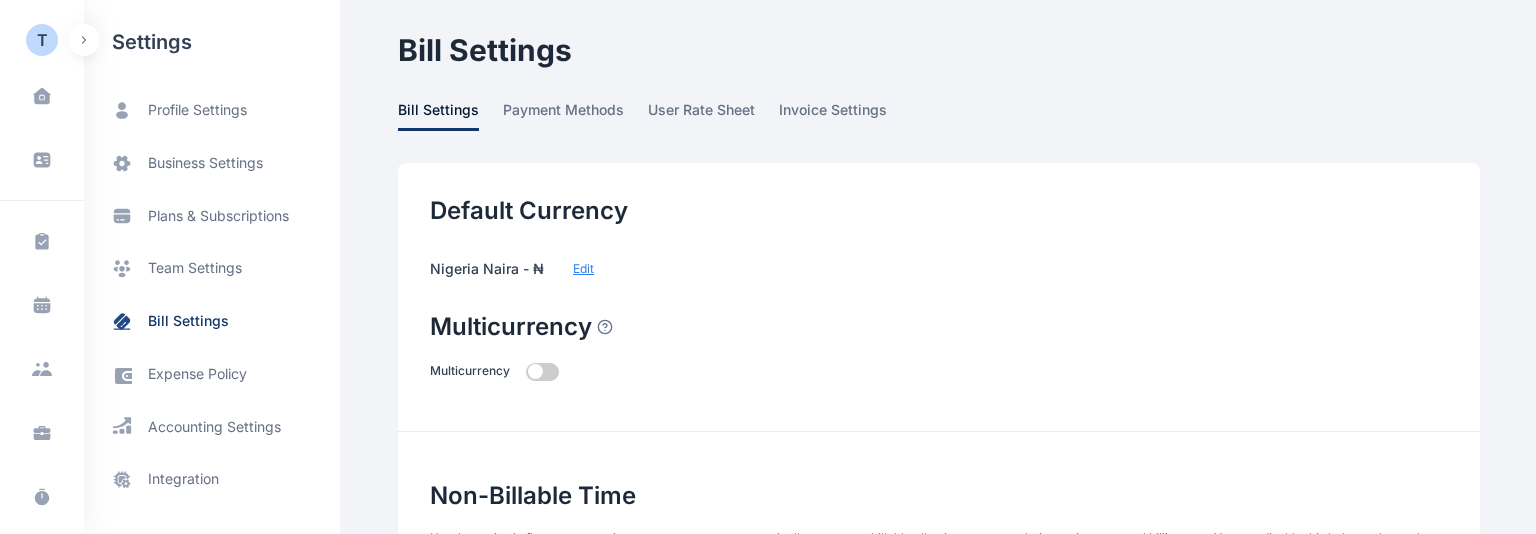 click on "T" at bounding box center [42, 40] 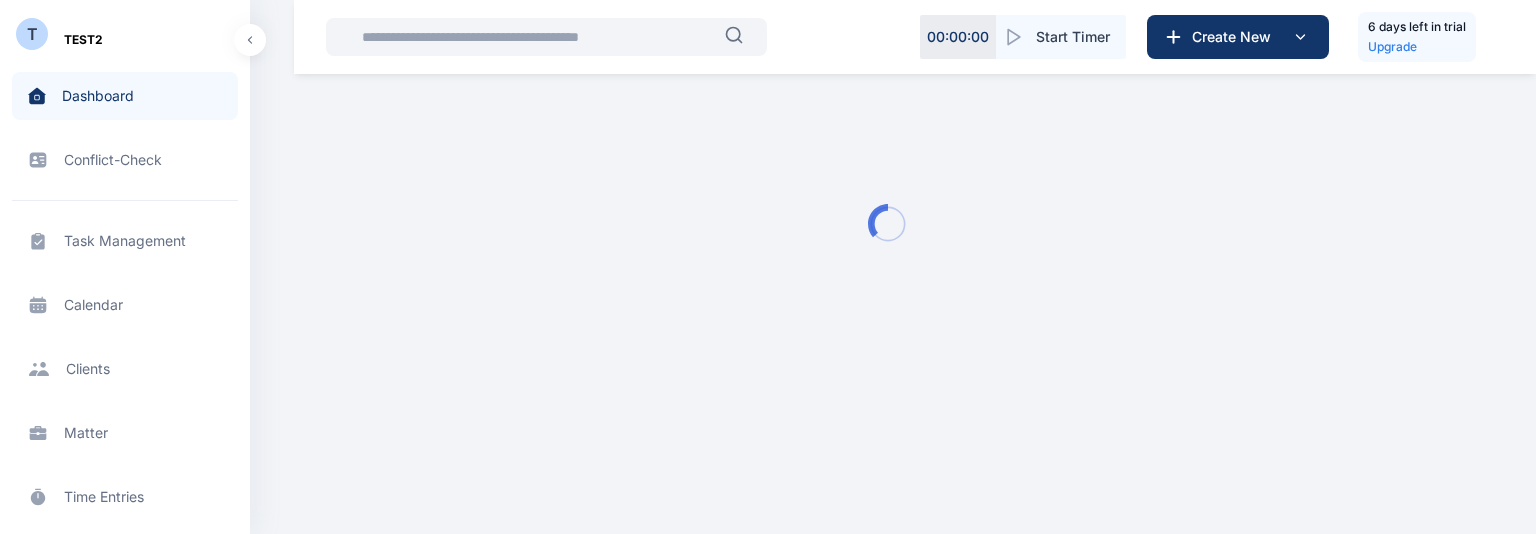 scroll, scrollTop: 794, scrollLeft: 0, axis: vertical 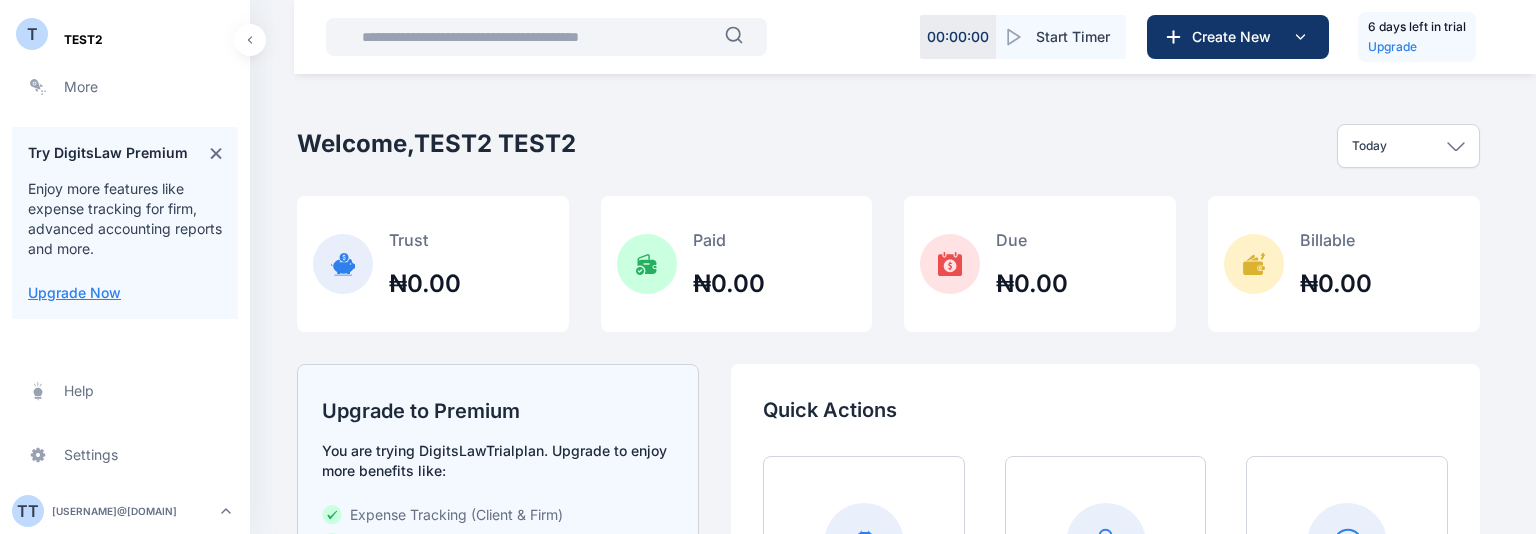 click 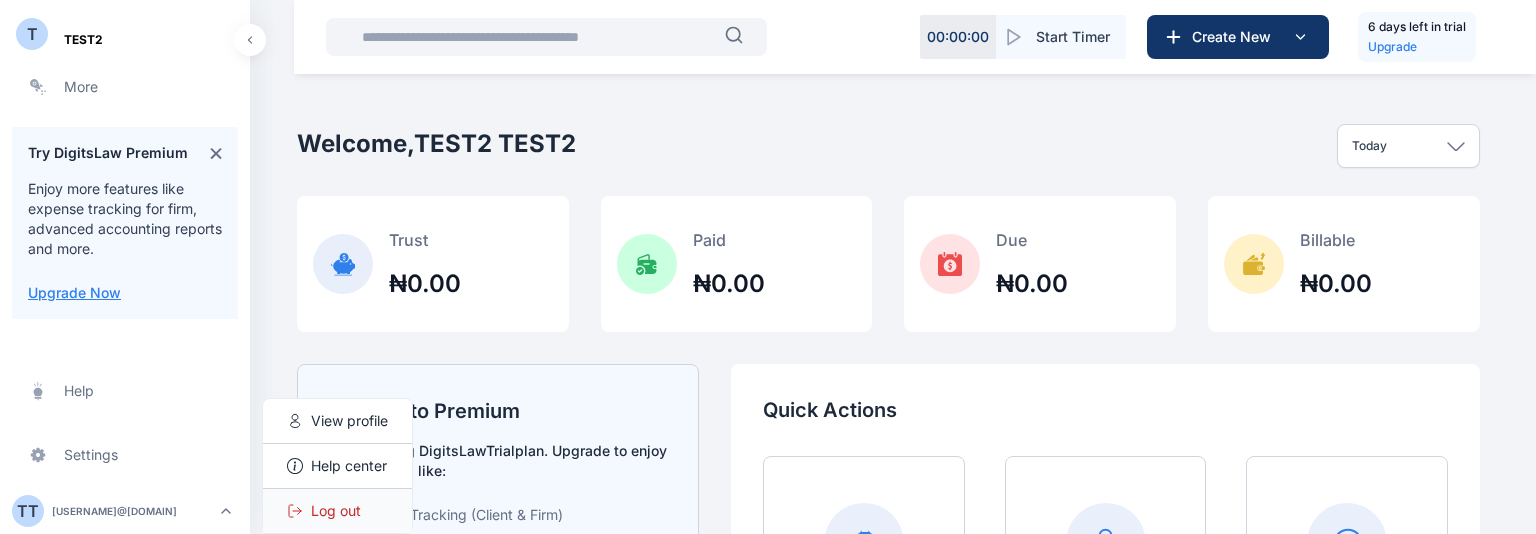 click on "Log out" at bounding box center [337, 511] 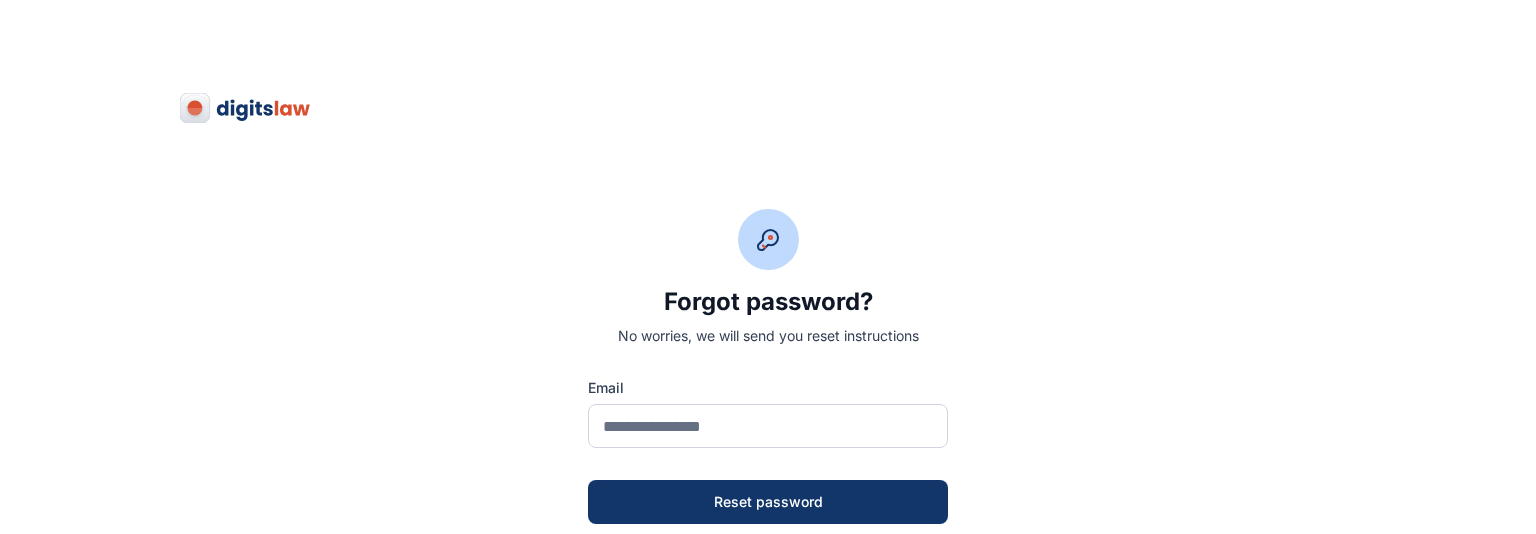 scroll, scrollTop: 0, scrollLeft: 0, axis: both 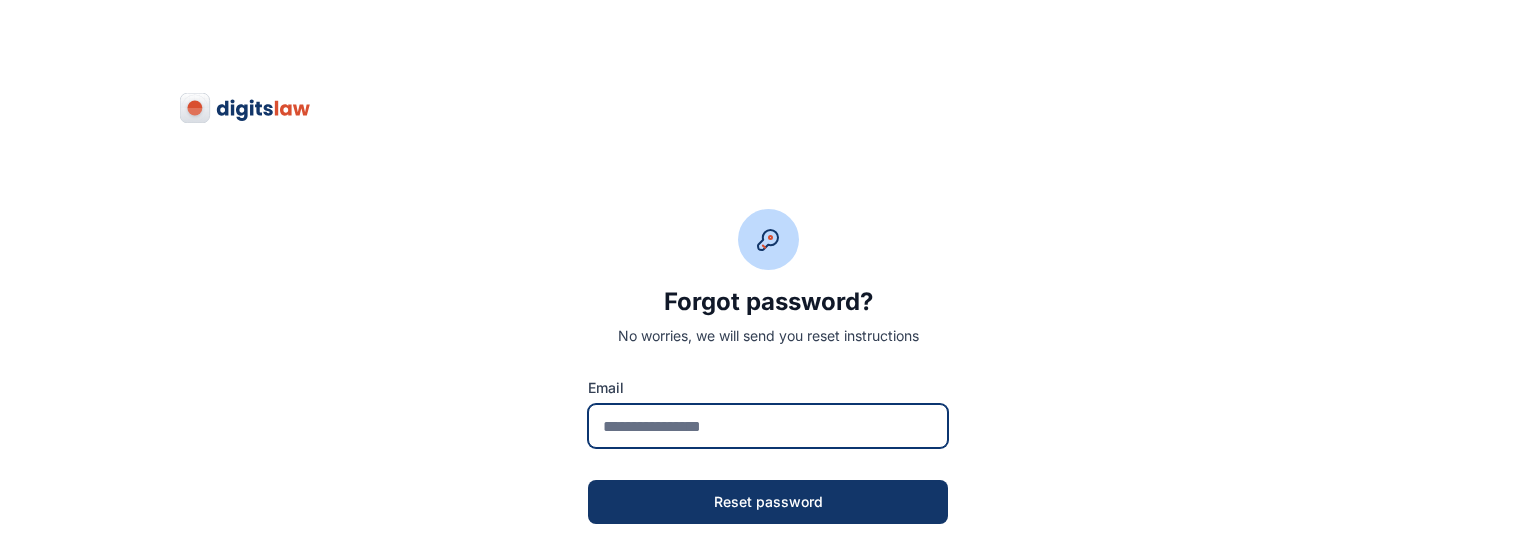 click at bounding box center [768, 426] 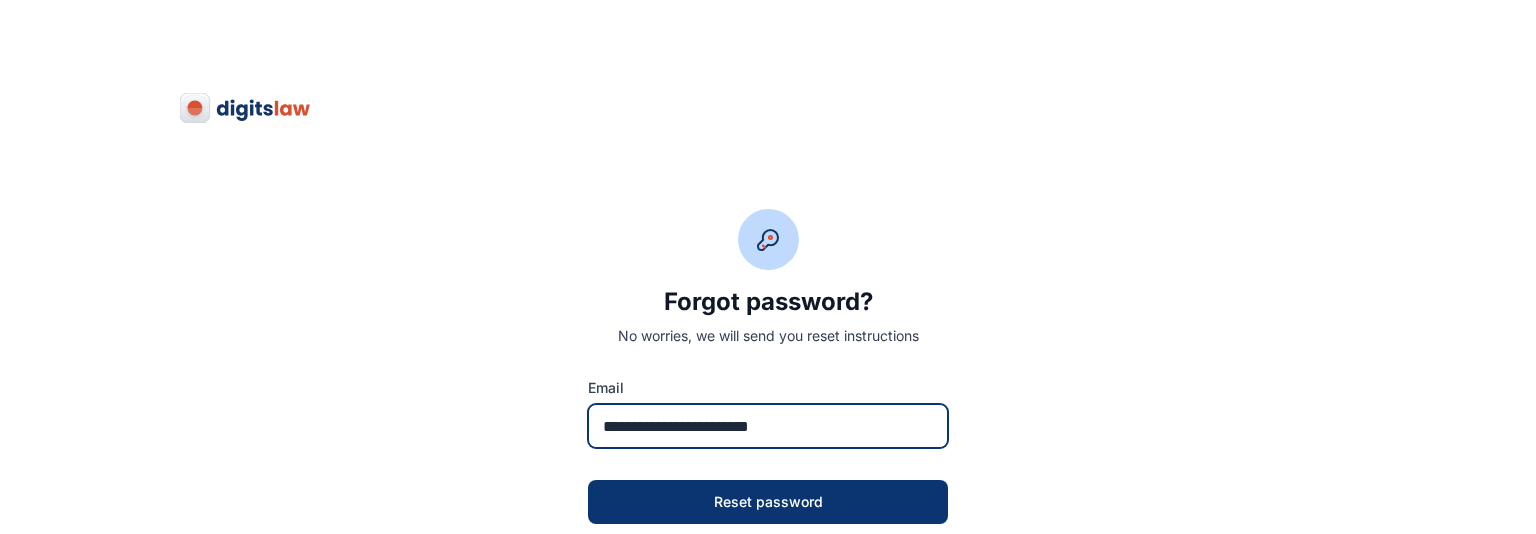 type on "**********" 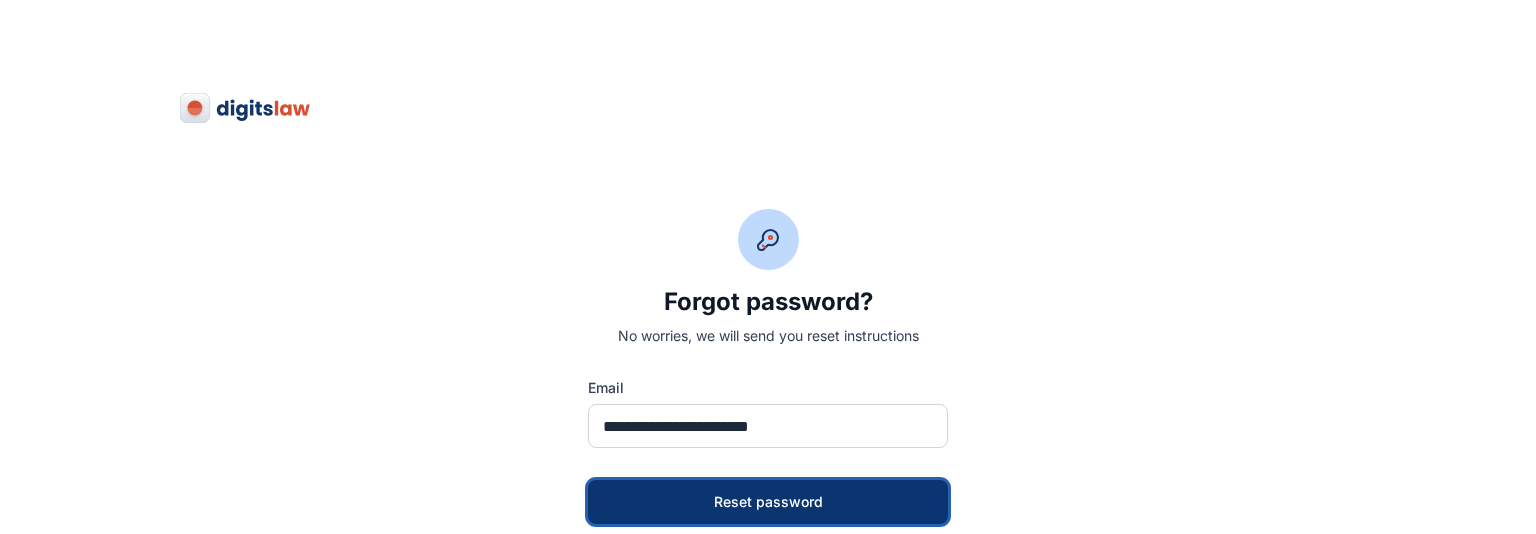 click on "Reset password" at bounding box center [768, 502] 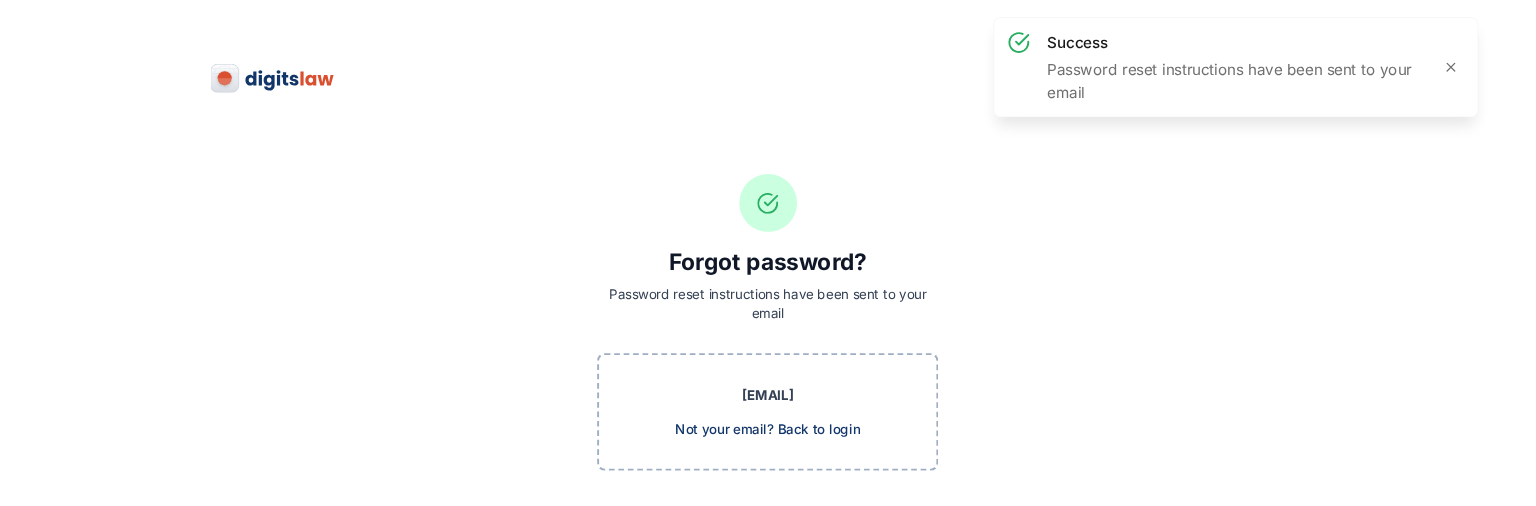 scroll, scrollTop: 83, scrollLeft: 0, axis: vertical 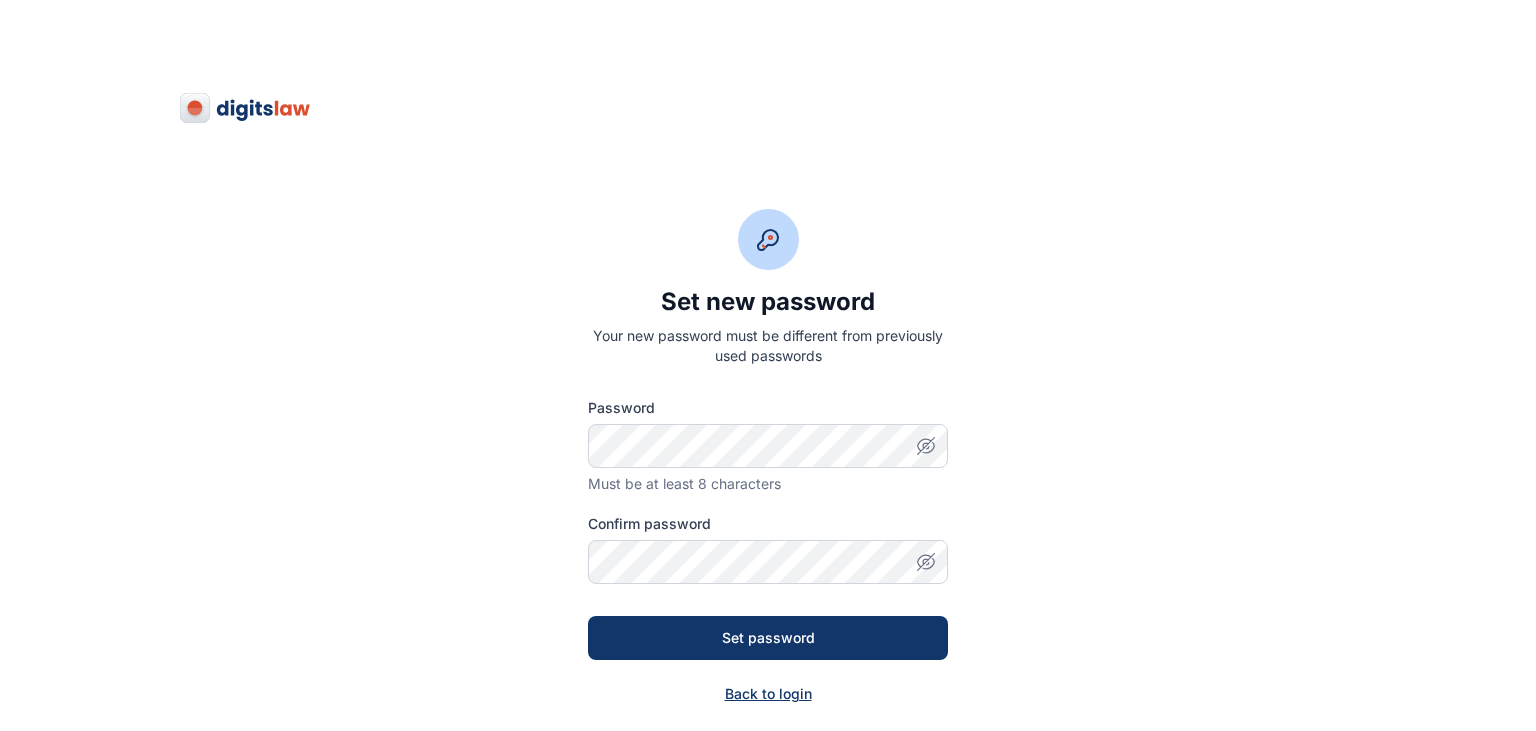 click on "Back to login" at bounding box center (768, 694) 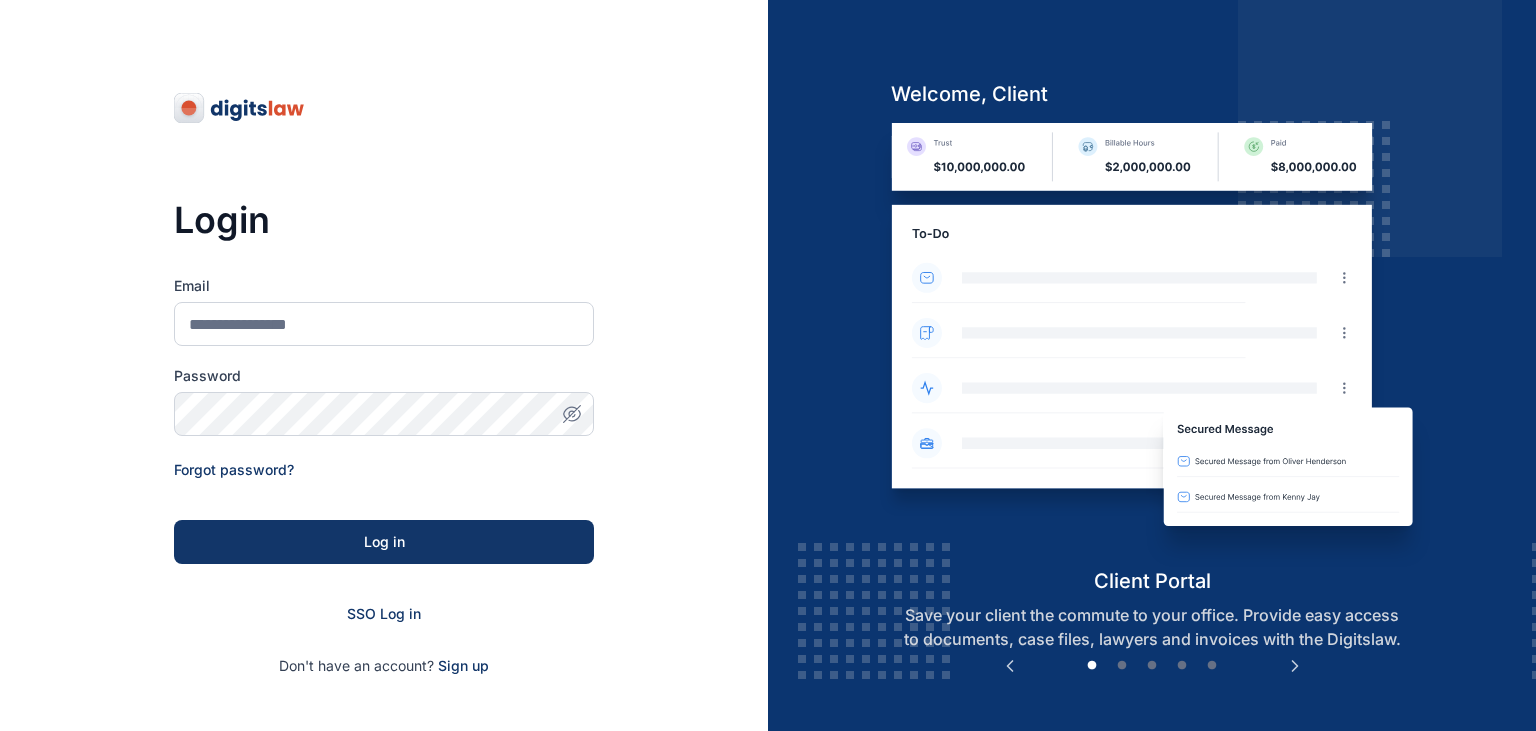 click on "Email" at bounding box center (384, 286) 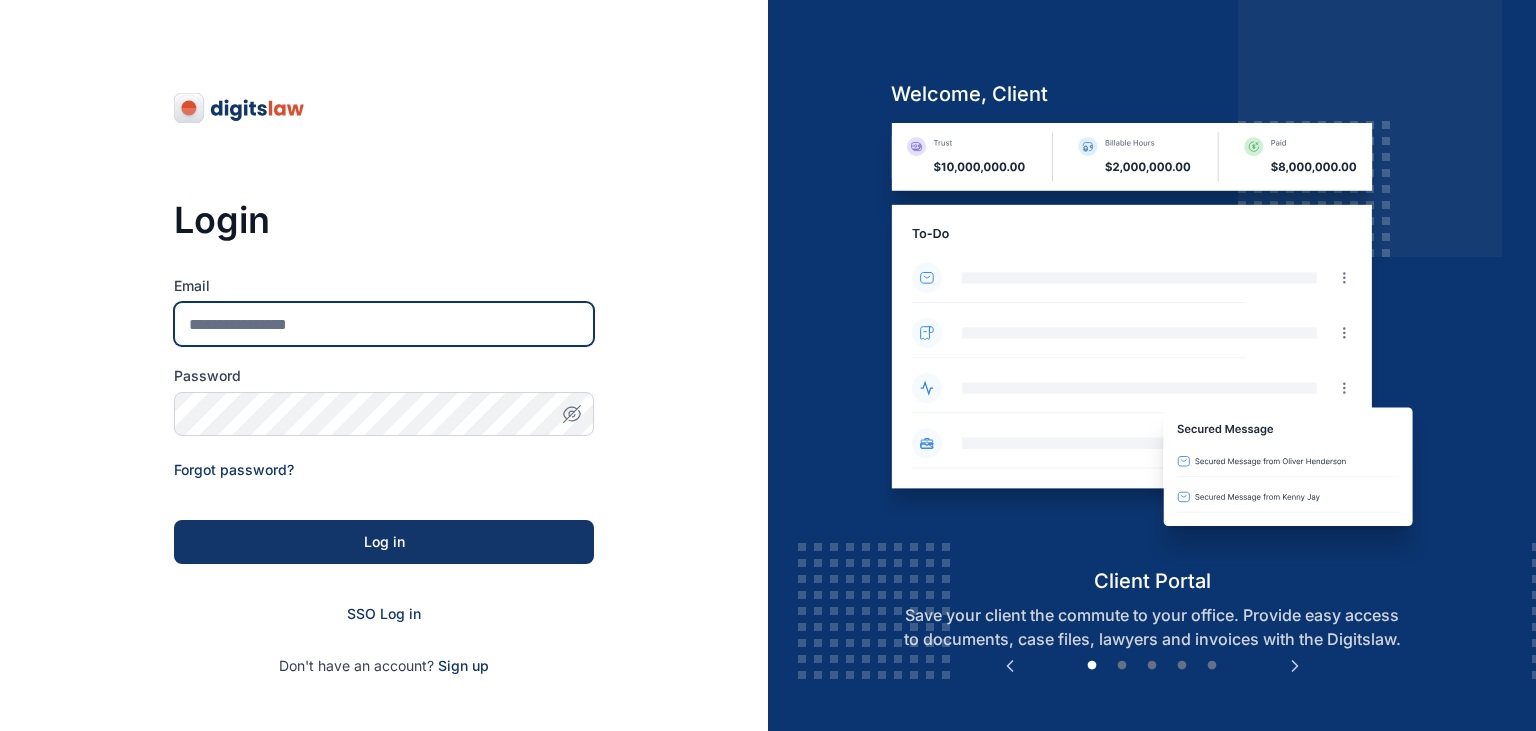 click on "Email" at bounding box center [384, 324] 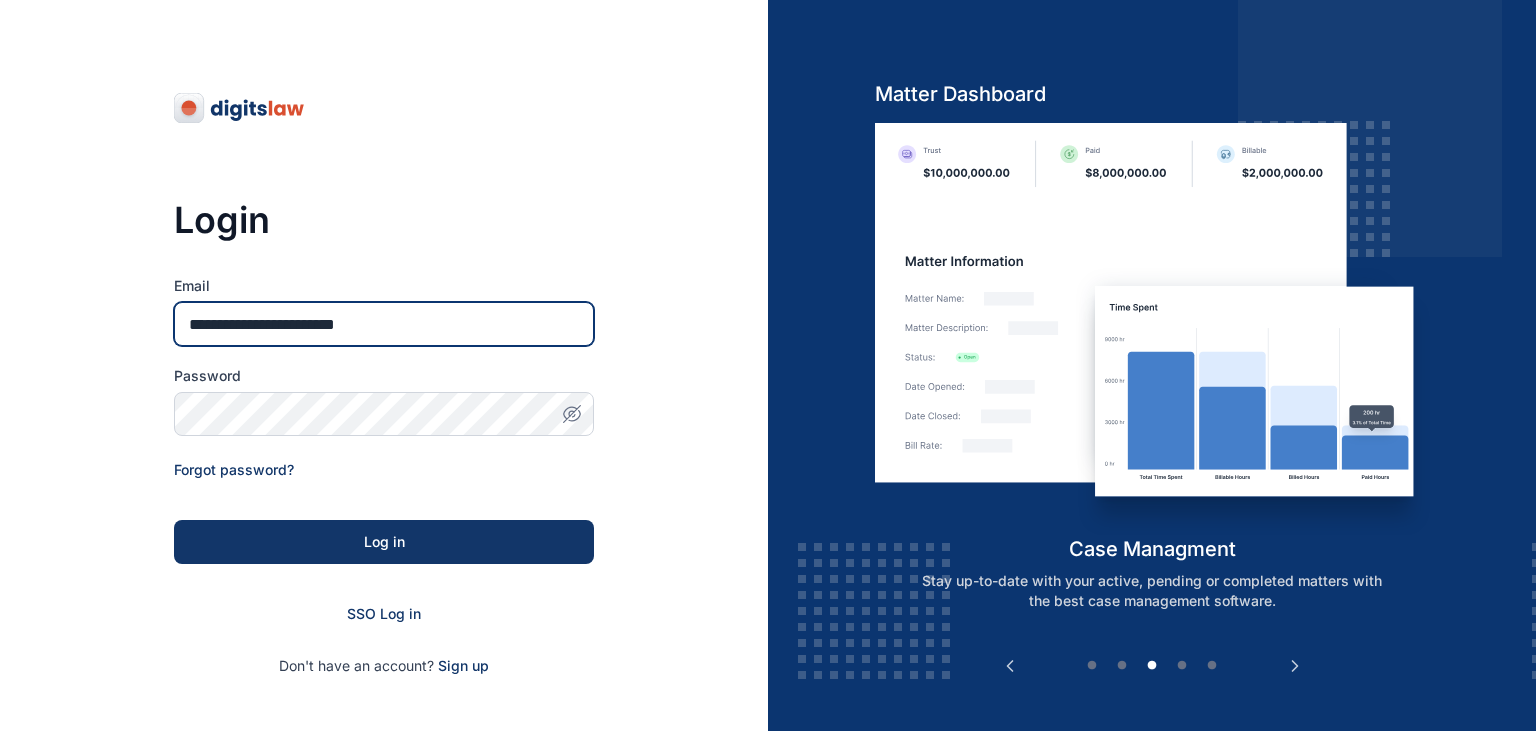 type on "**********" 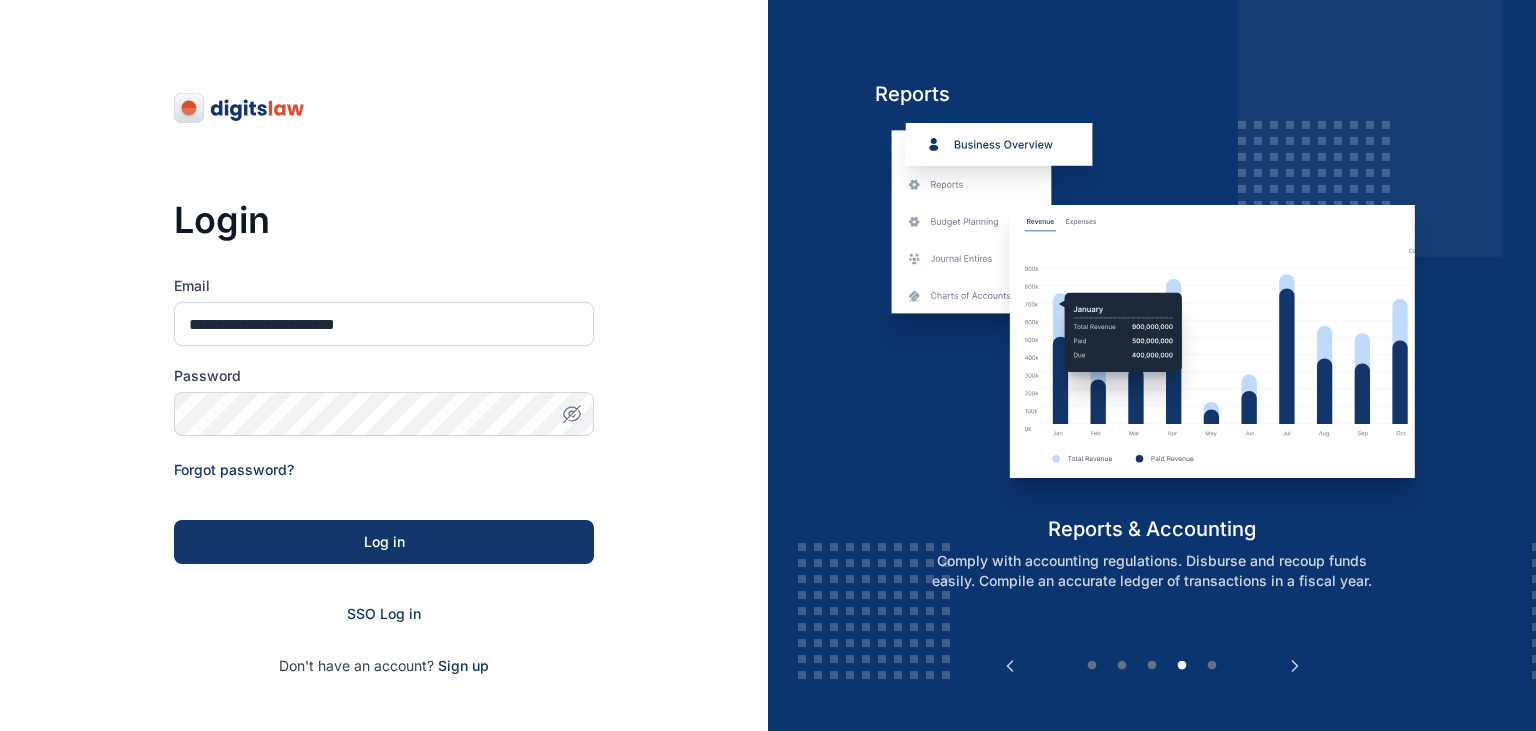 click 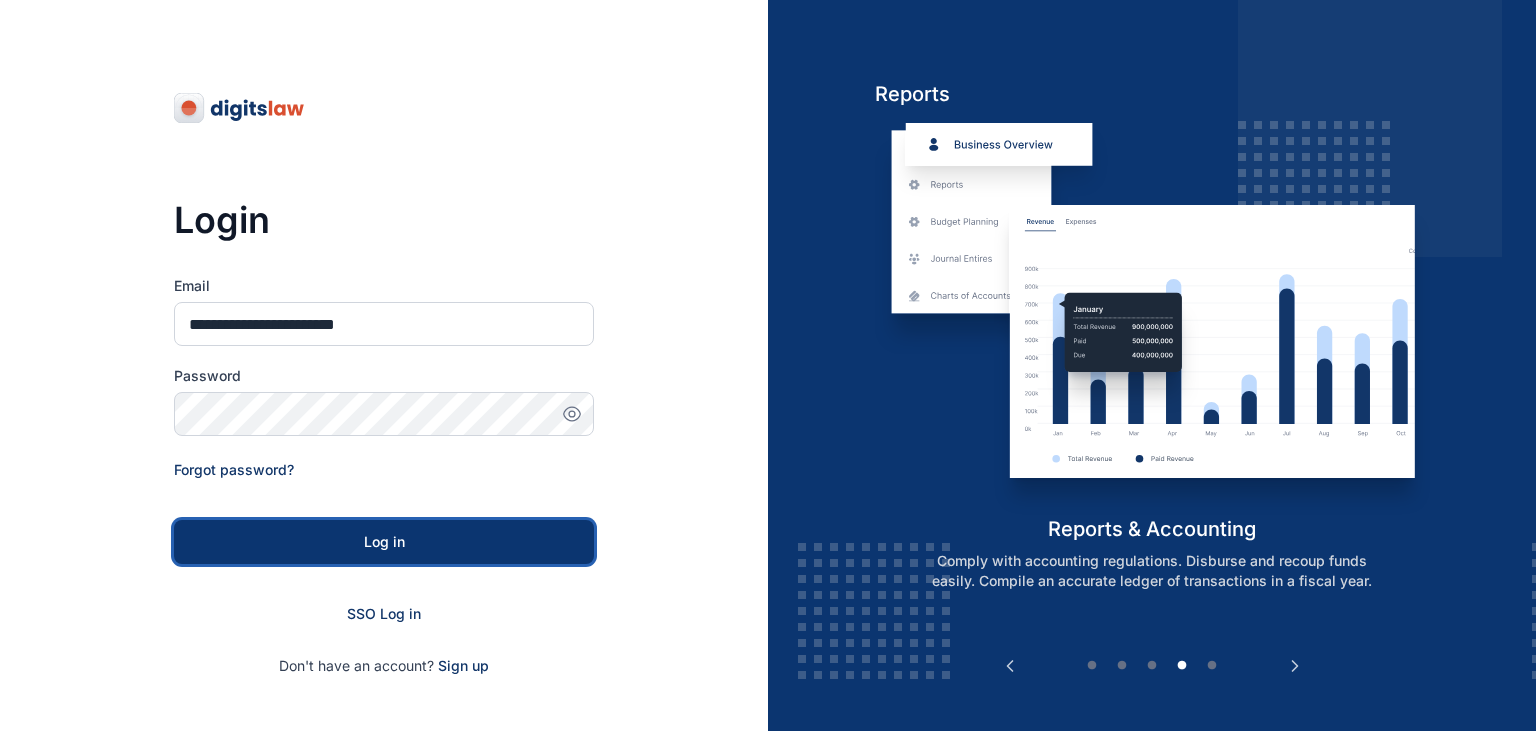 click on "Log in" at bounding box center (384, 542) 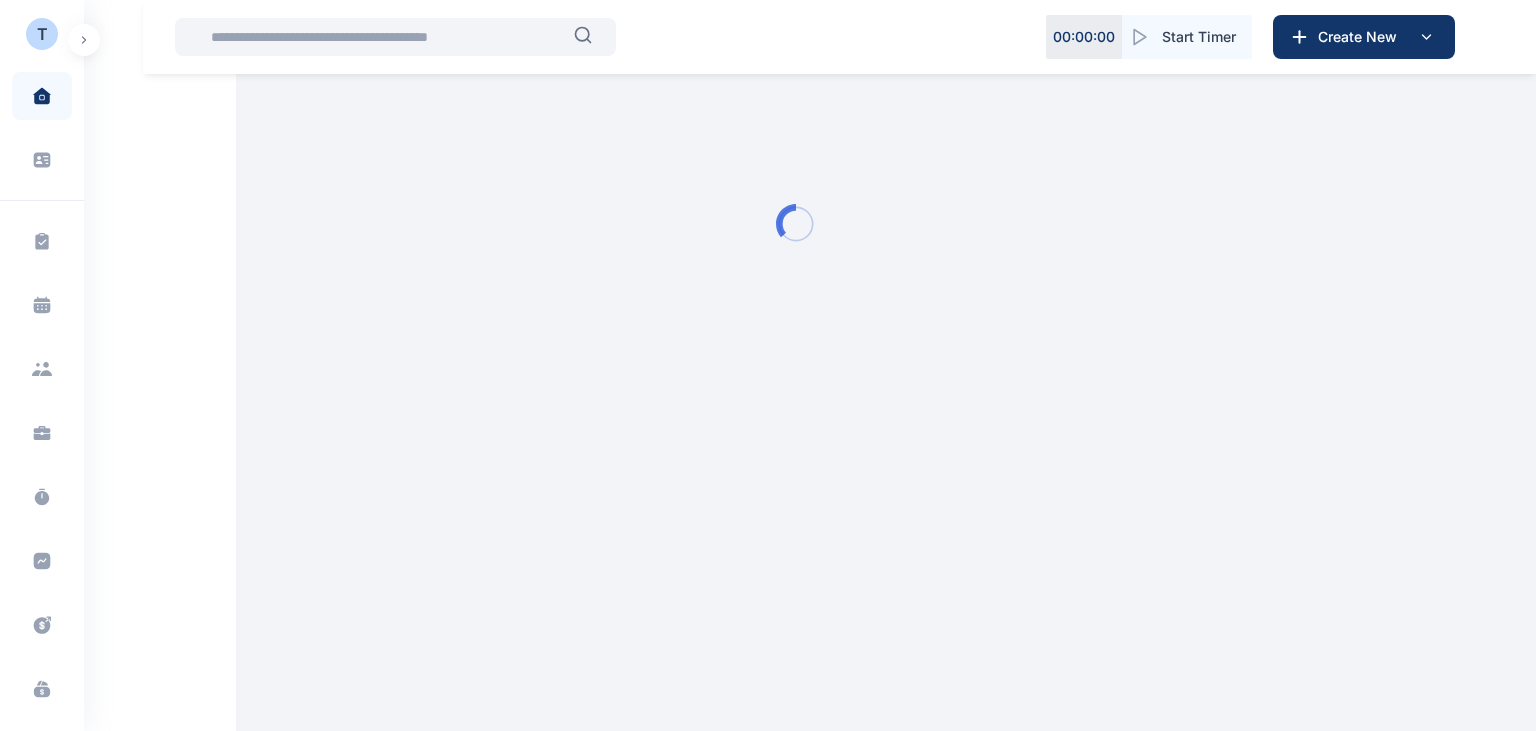 scroll, scrollTop: 0, scrollLeft: 0, axis: both 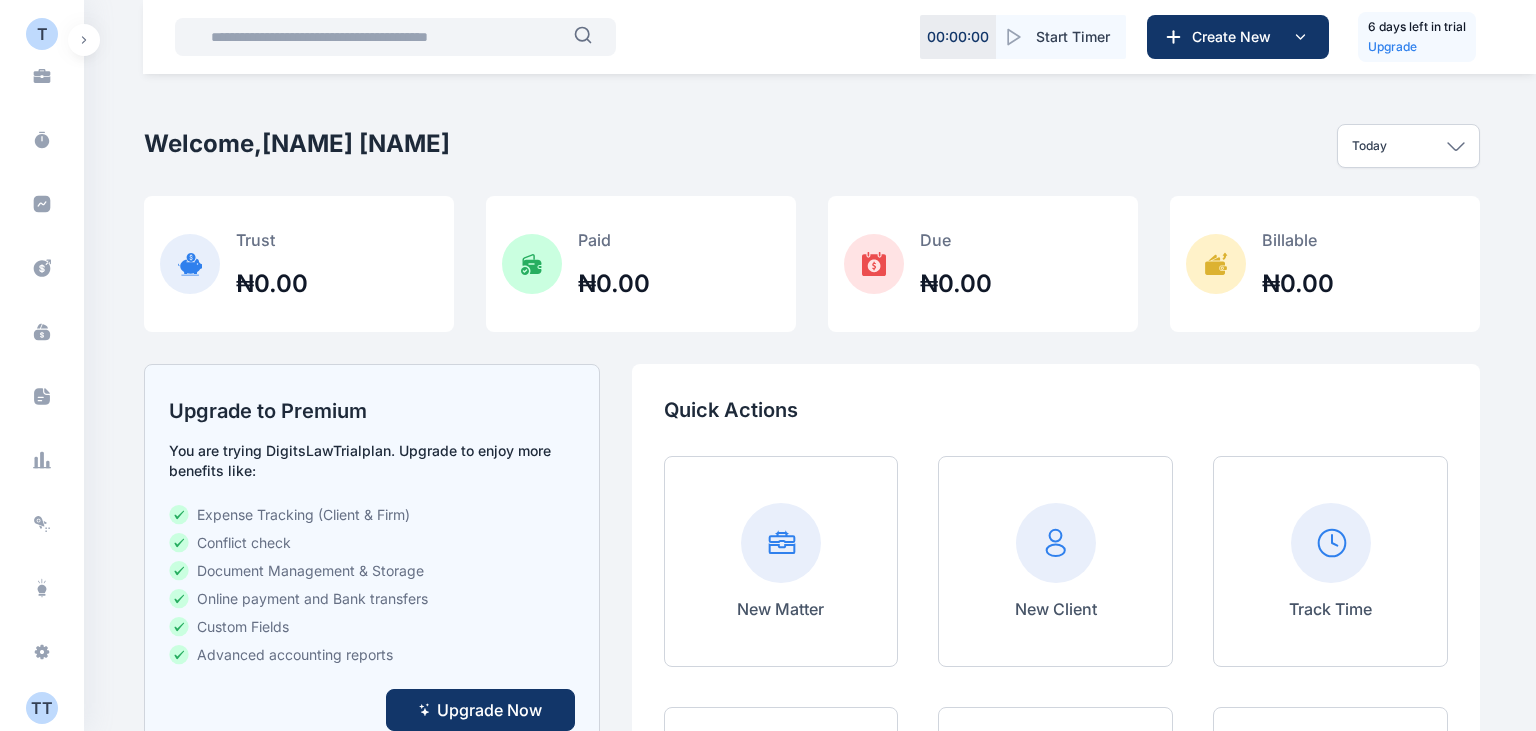 click on "T T project4534new@gmail.com" at bounding box center (42, 708) 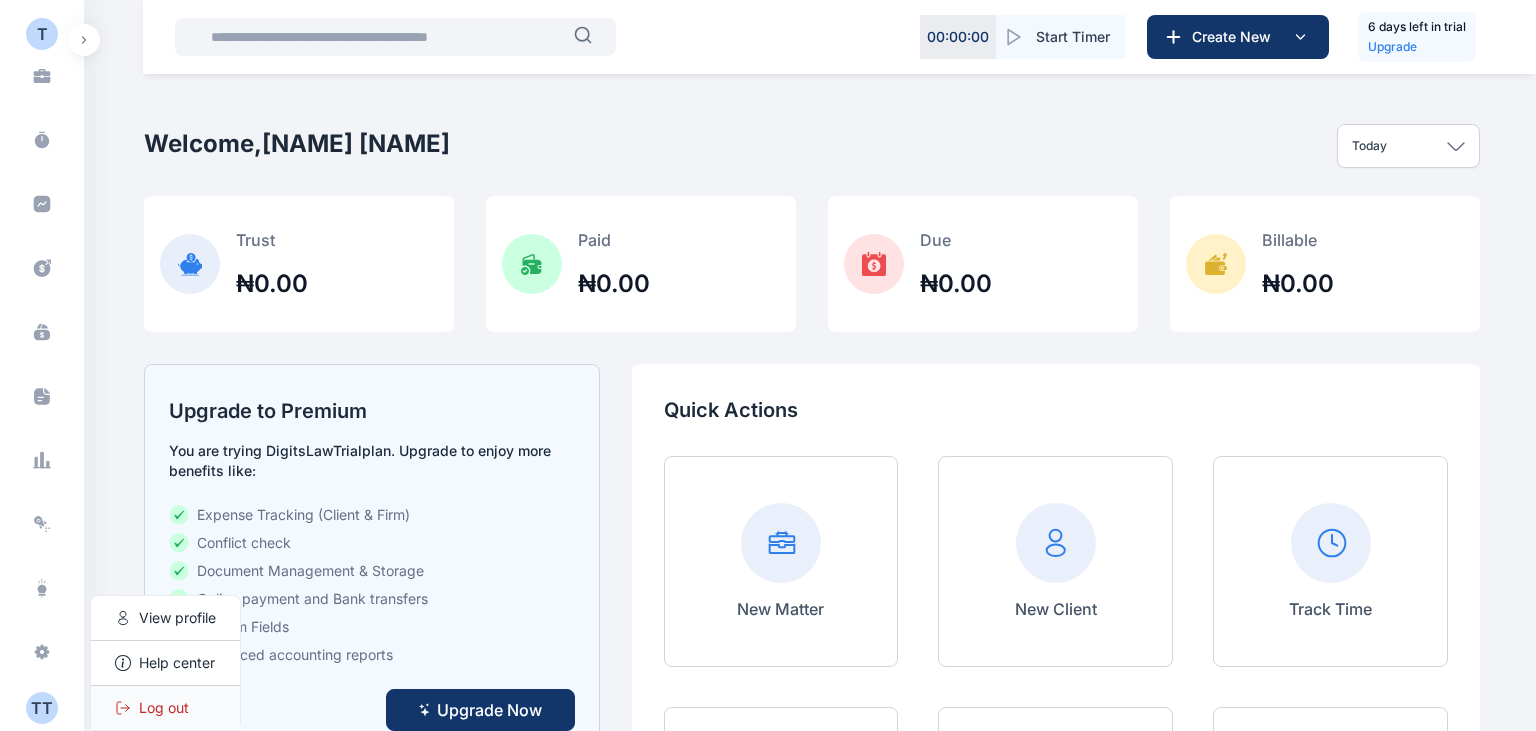 click on "Log out" at bounding box center [165, 708] 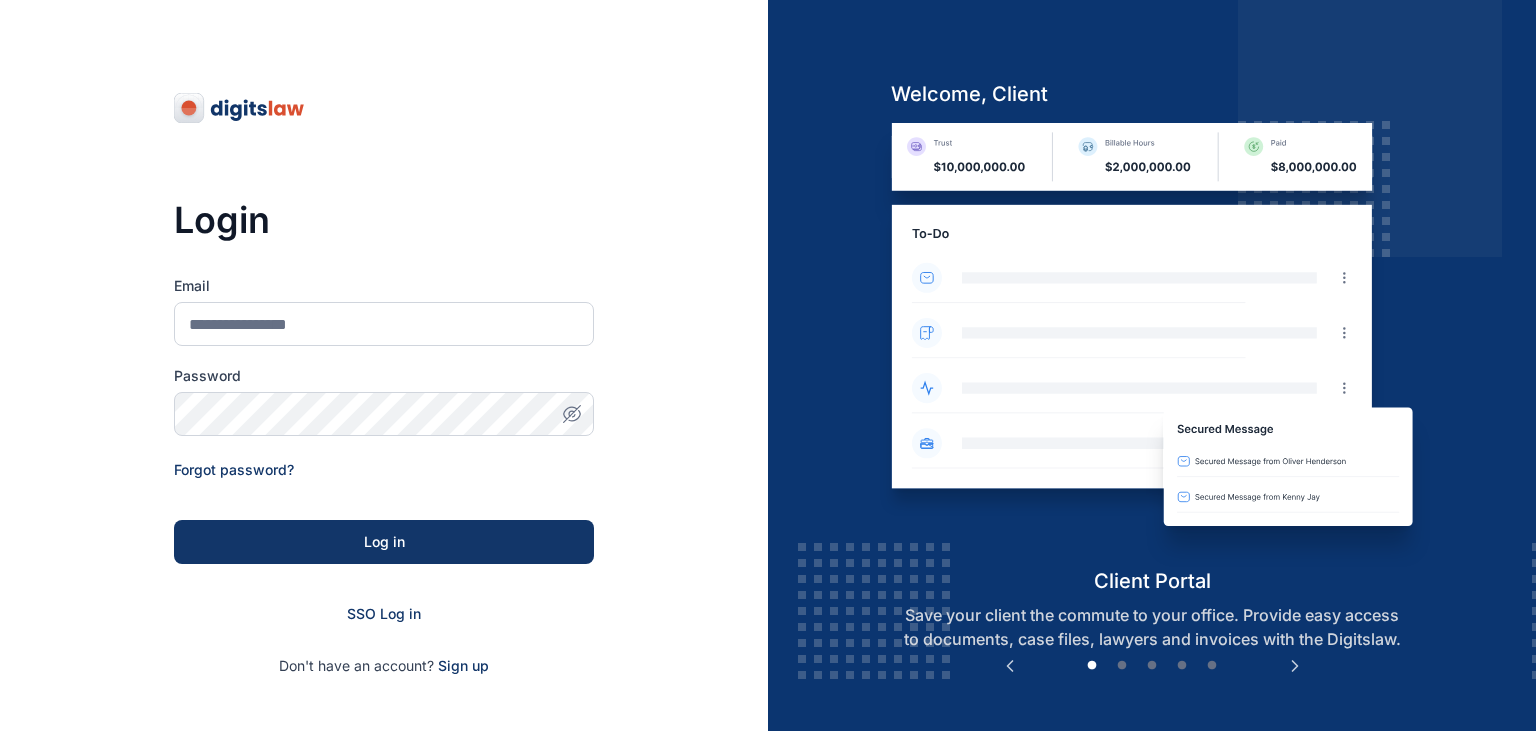 scroll, scrollTop: 0, scrollLeft: 0, axis: both 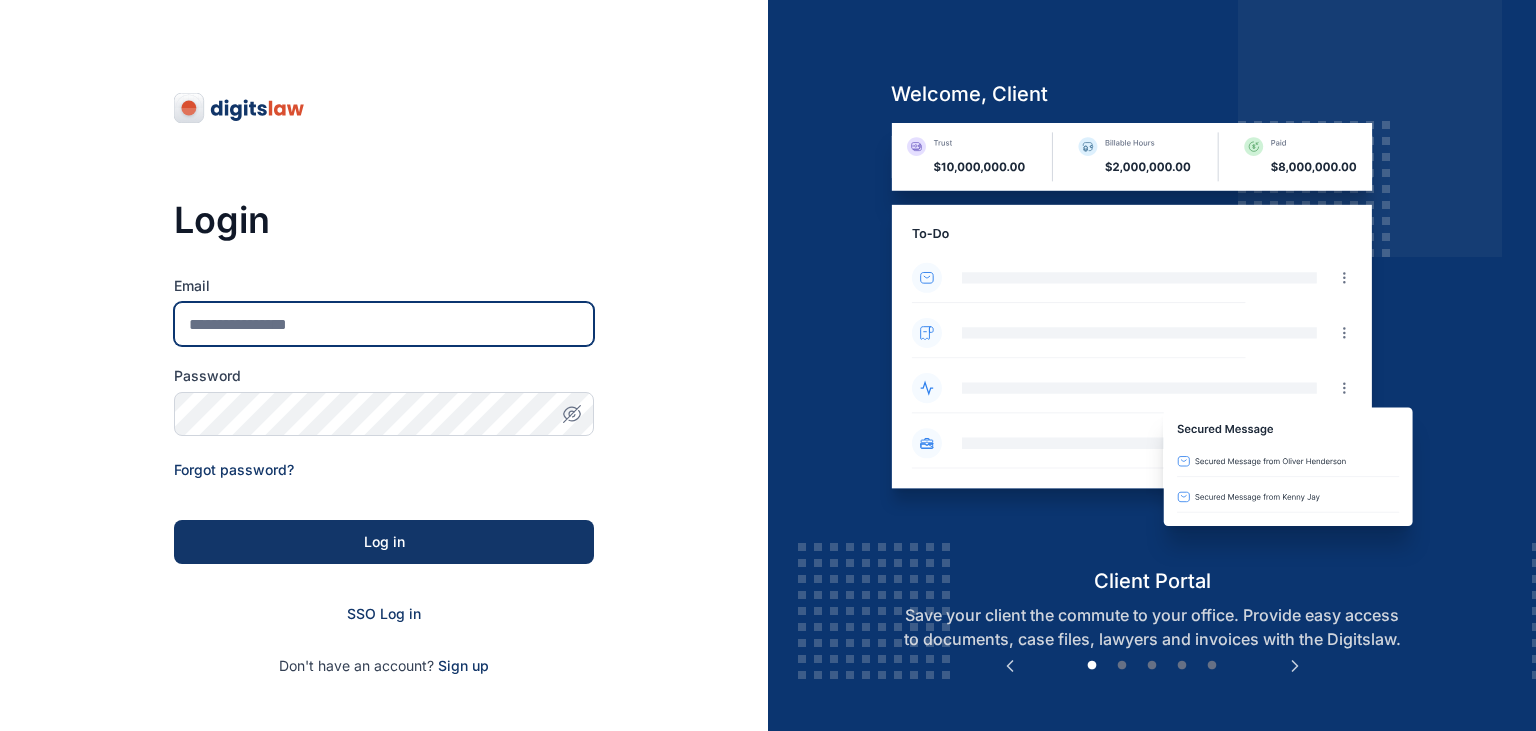 click on "Email" at bounding box center (384, 324) 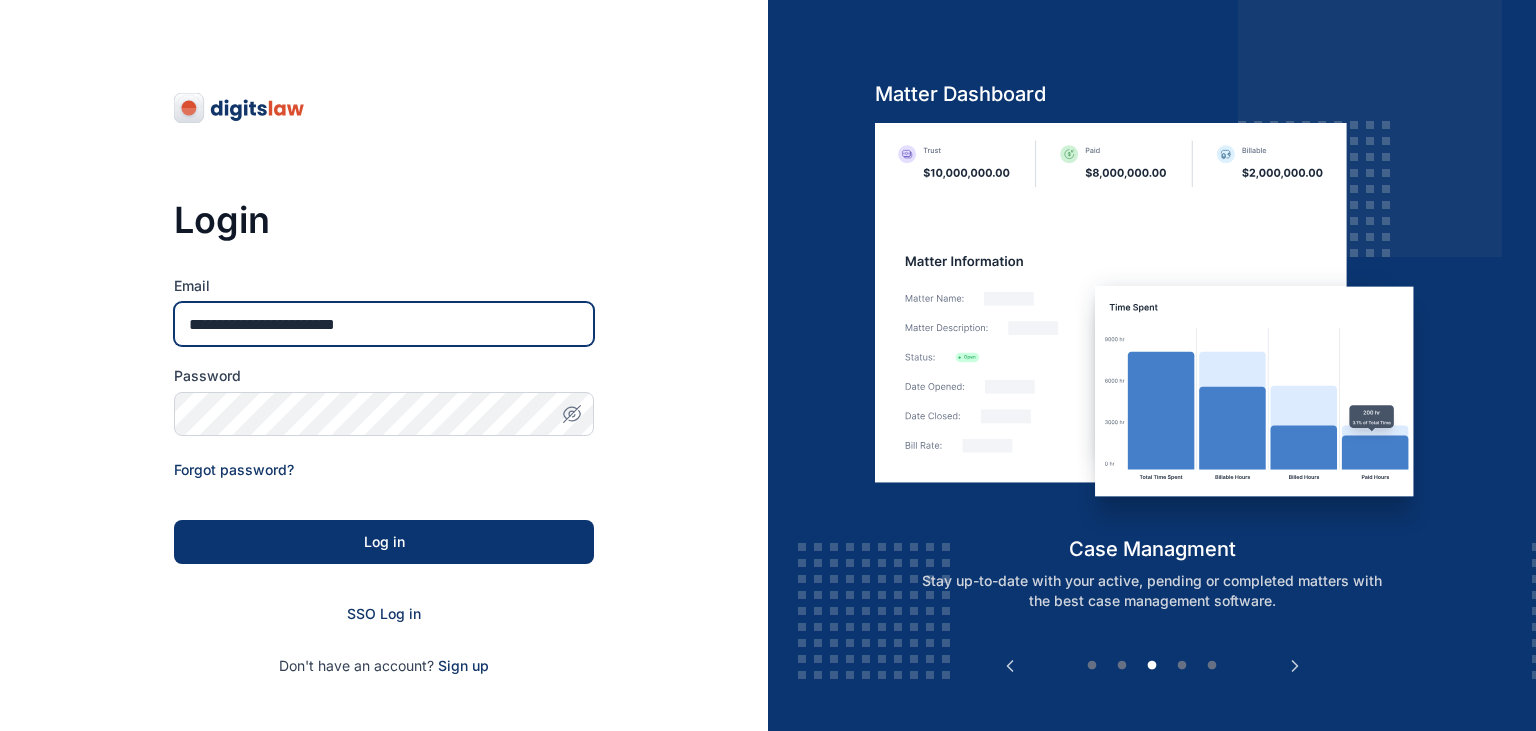 type on "**********" 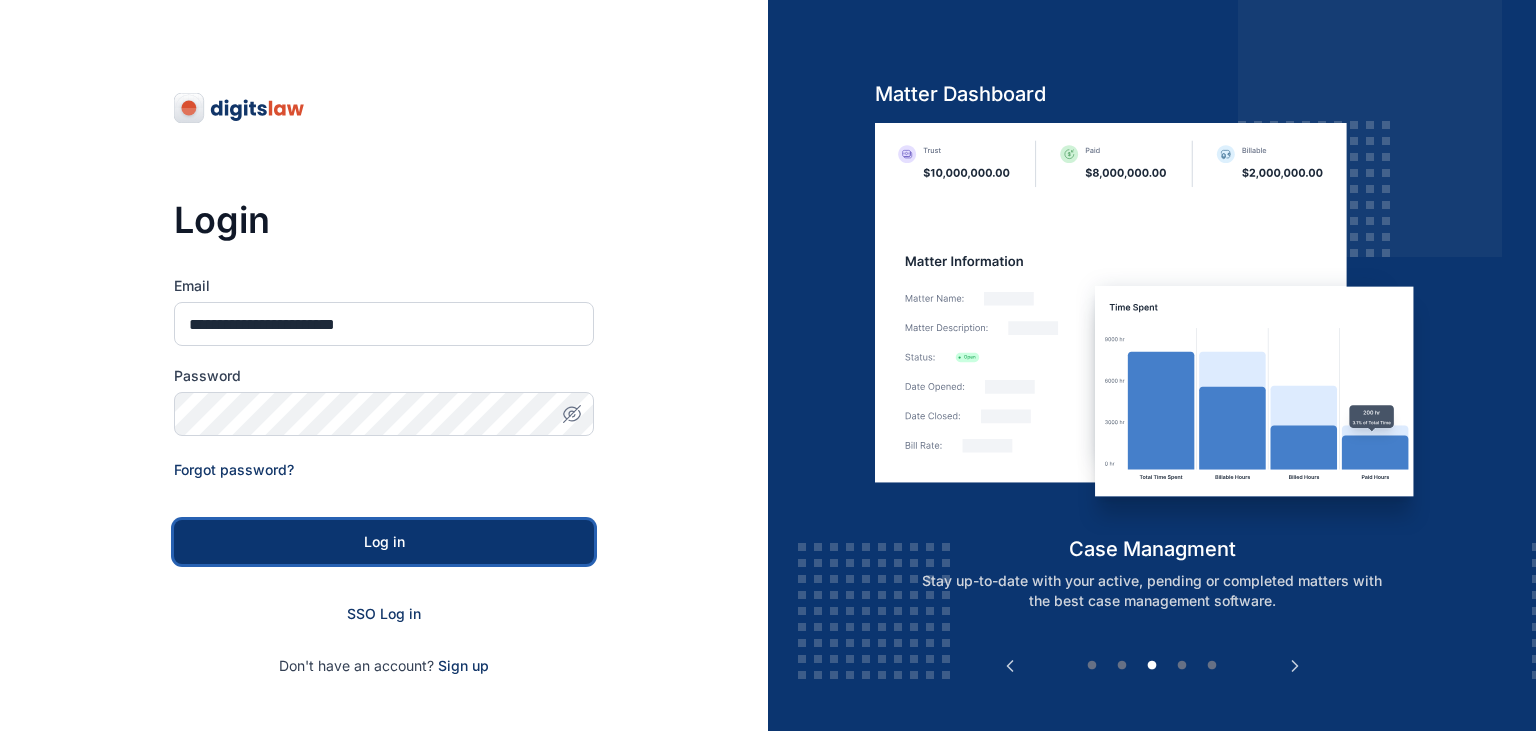 click on "Log in" at bounding box center (384, 542) 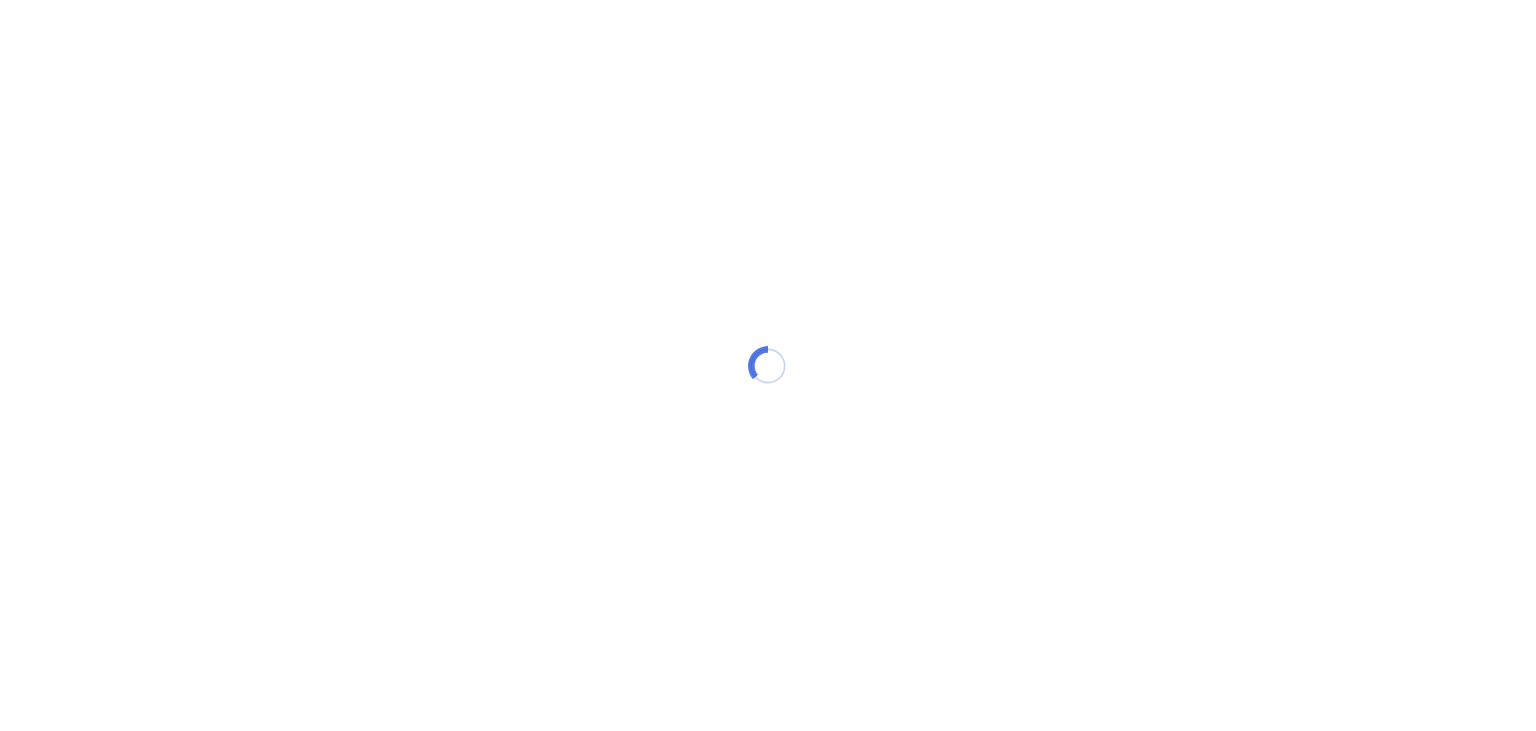 scroll, scrollTop: 0, scrollLeft: 0, axis: both 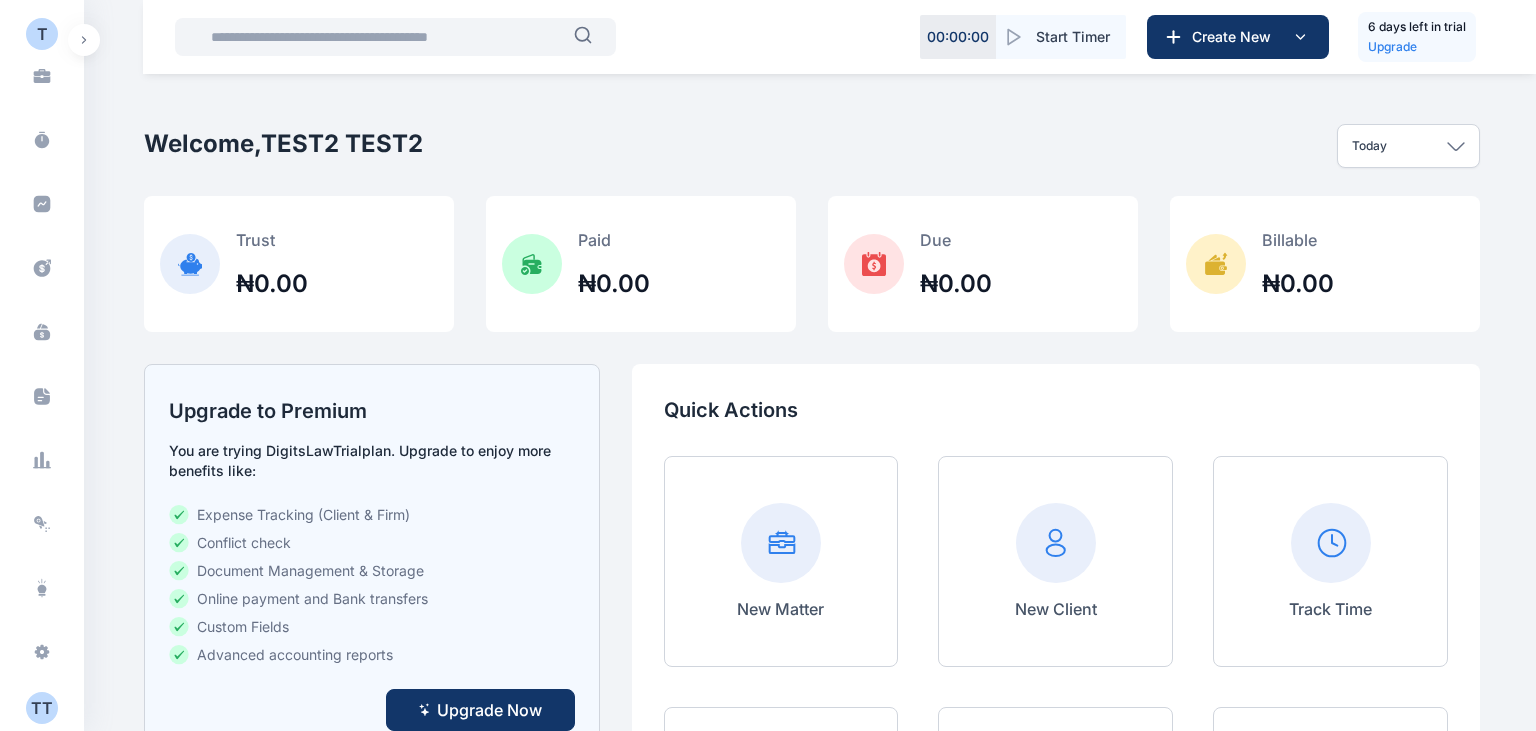 click on "T T" at bounding box center [42, 708] 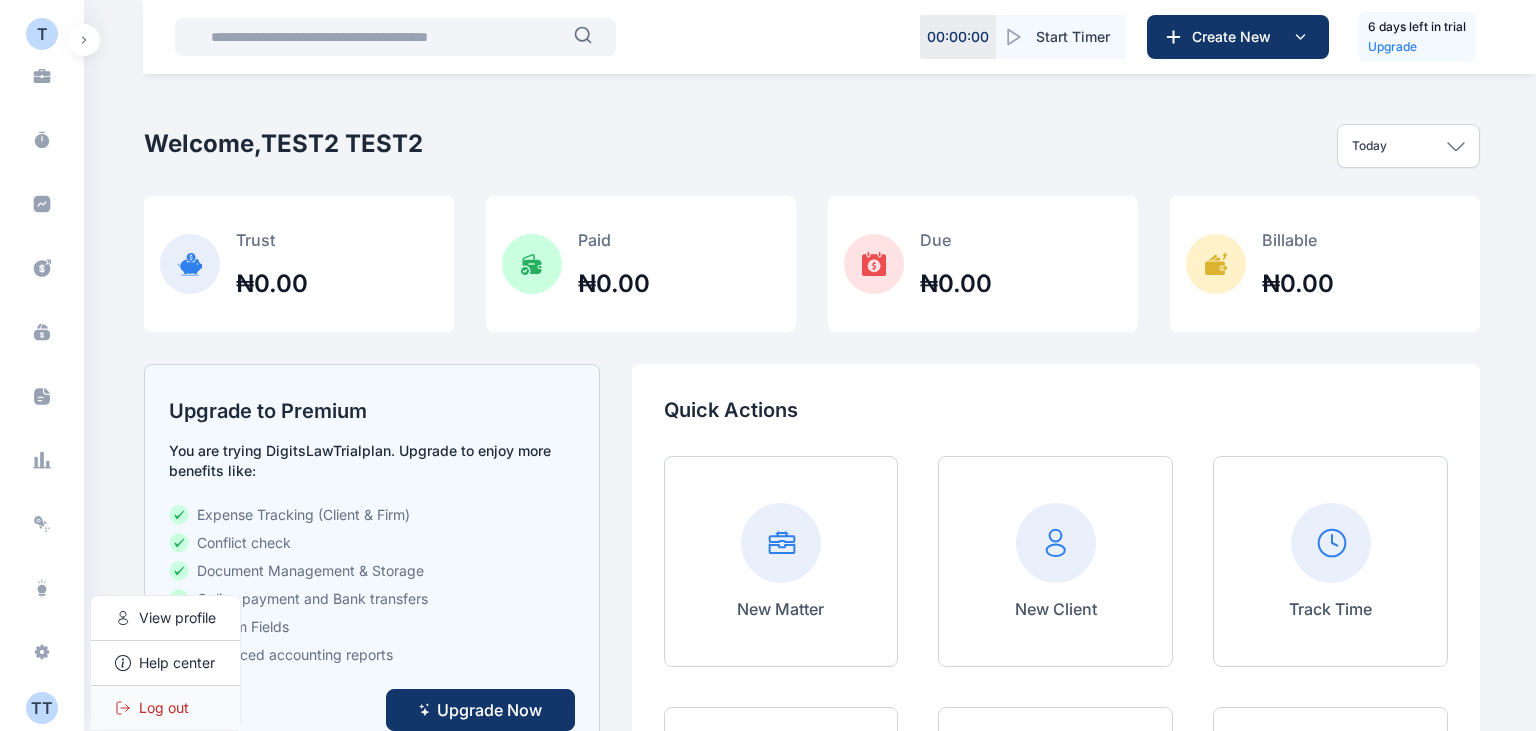 click 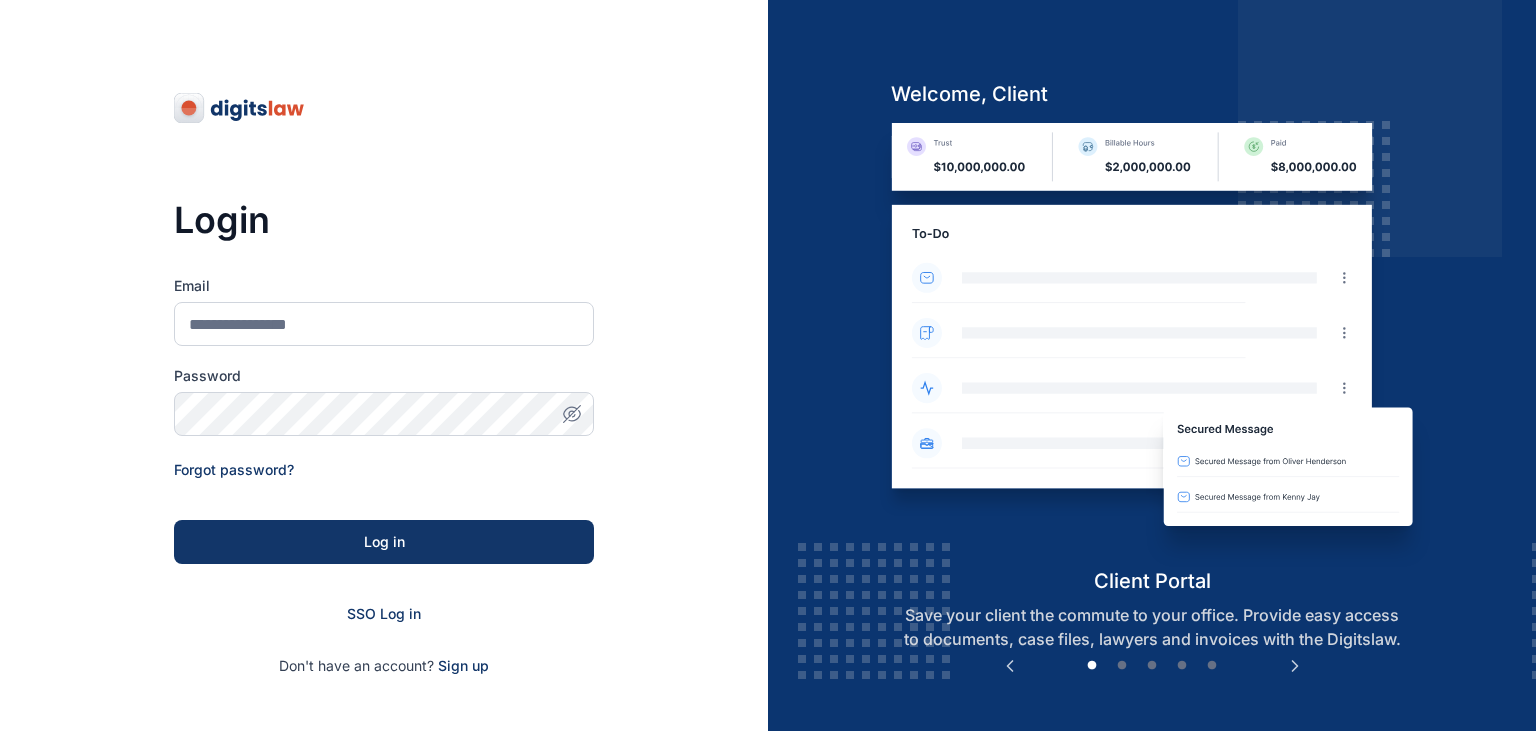 scroll, scrollTop: 0, scrollLeft: 0, axis: both 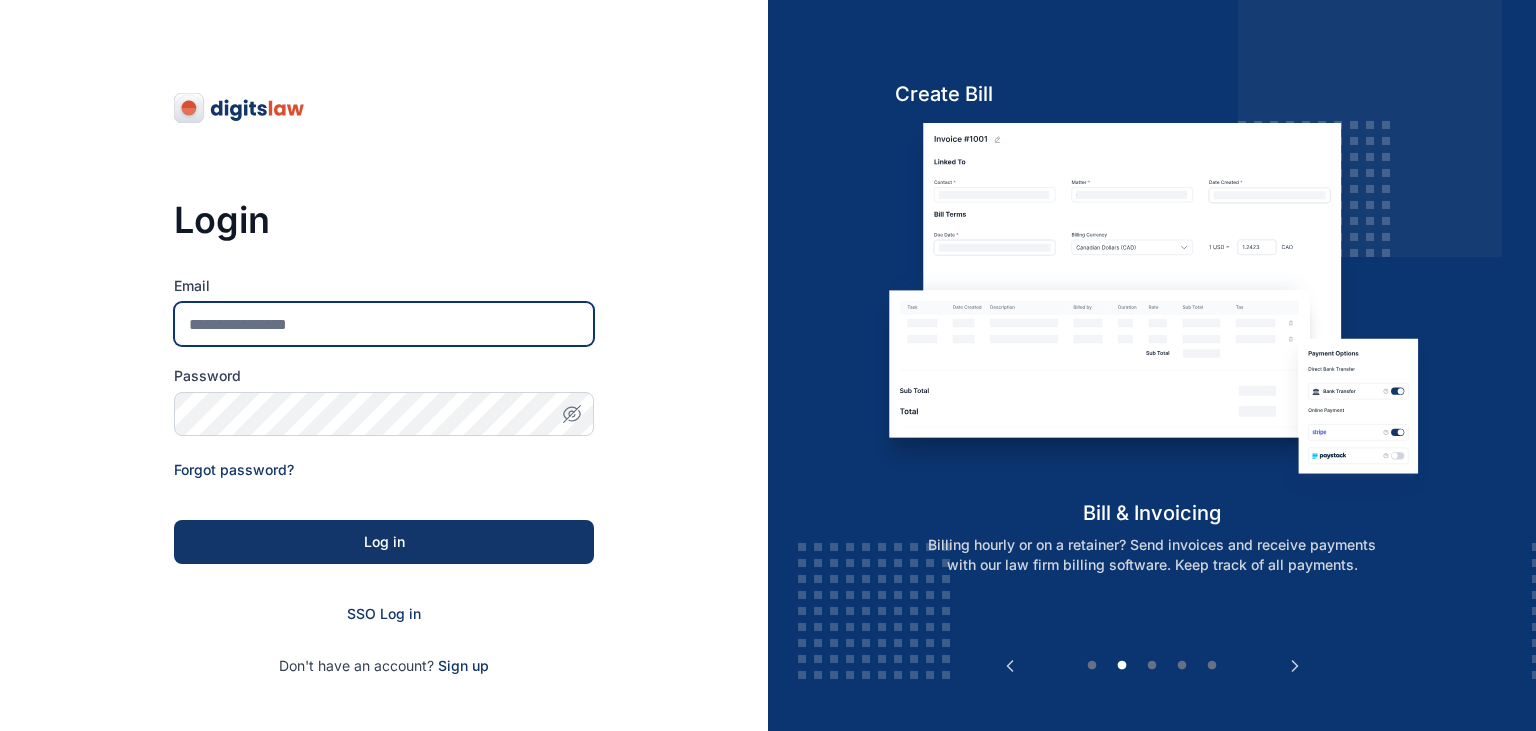 click on "Email" at bounding box center (384, 324) 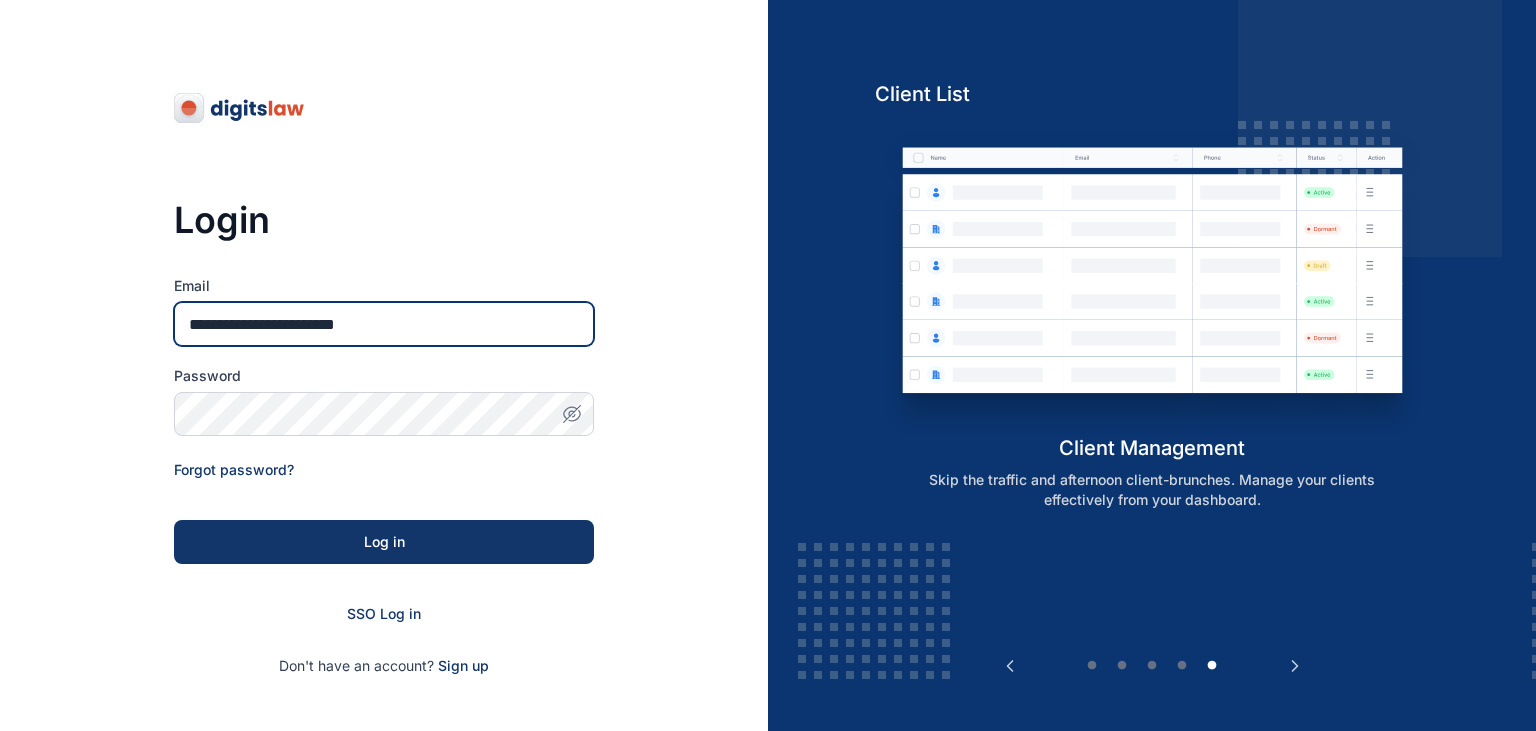 type on "**********" 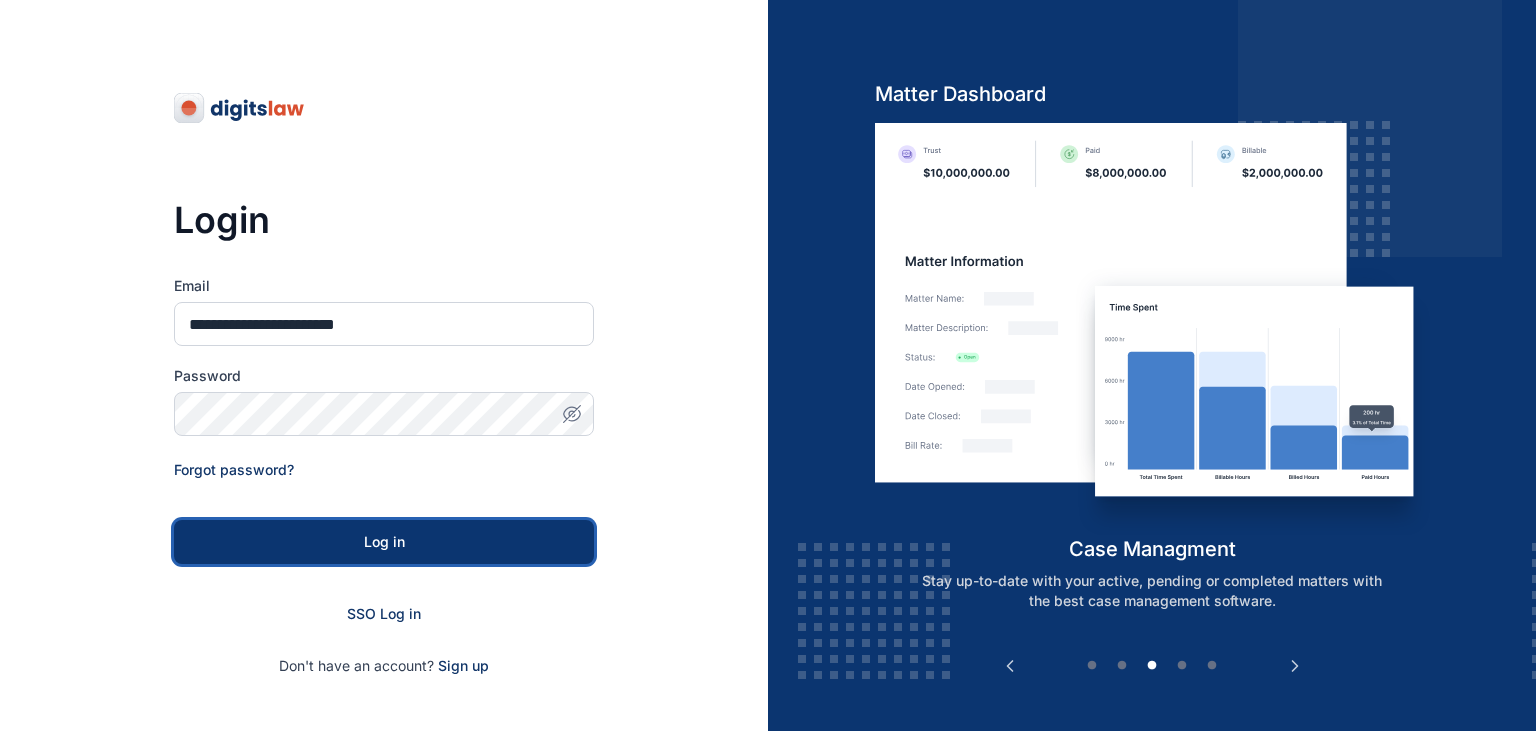 click on "Log in" at bounding box center [384, 542] 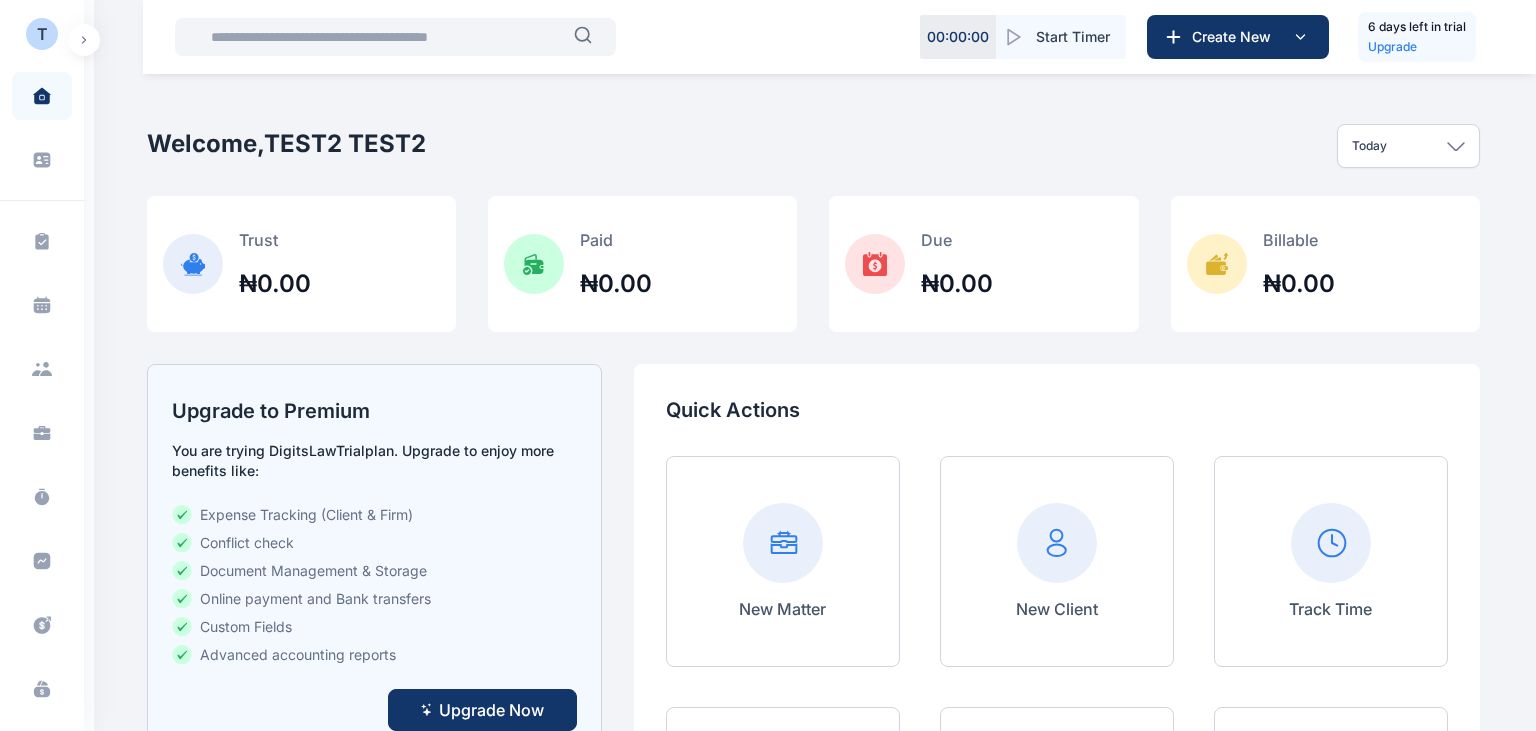 scroll, scrollTop: 0, scrollLeft: 0, axis: both 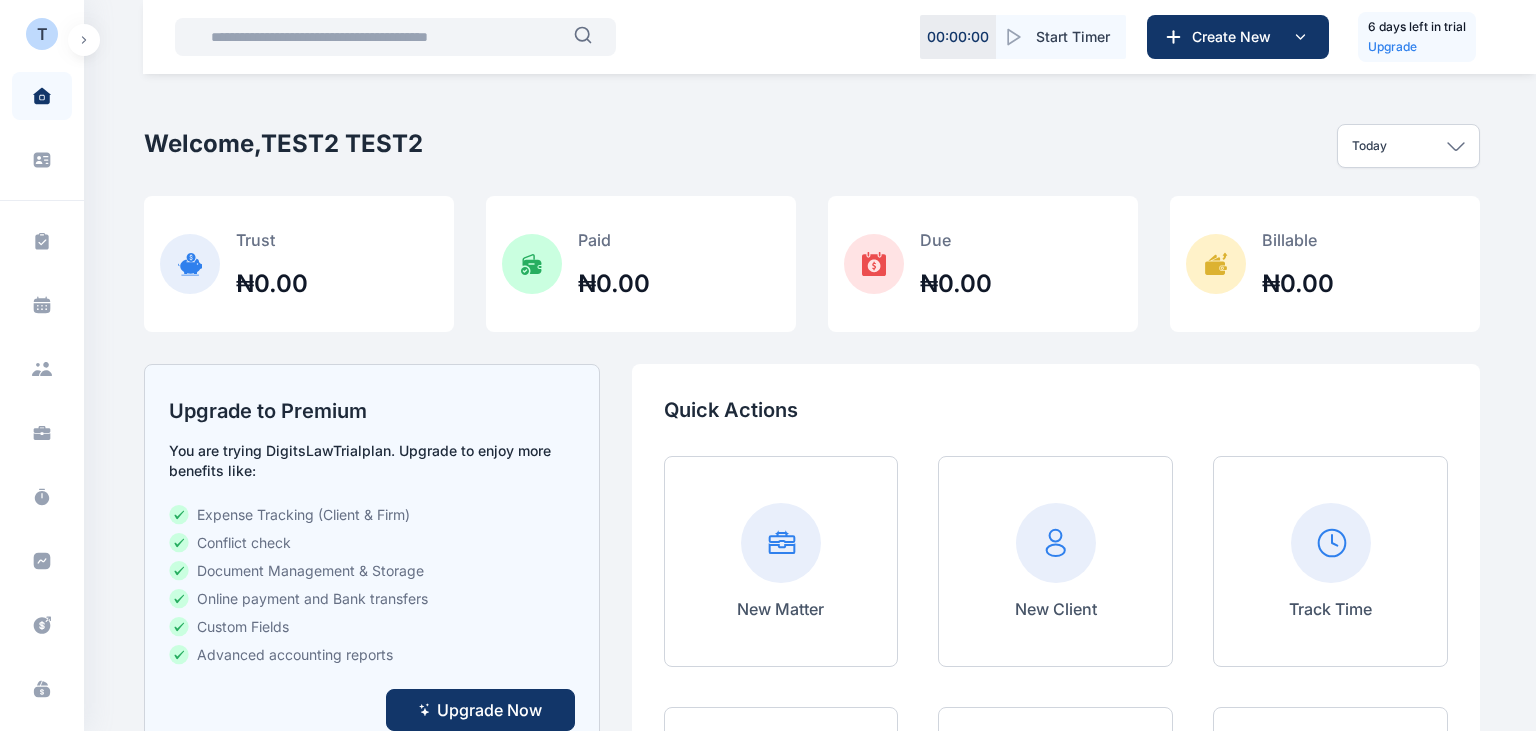 click on "T" at bounding box center (42, 34) 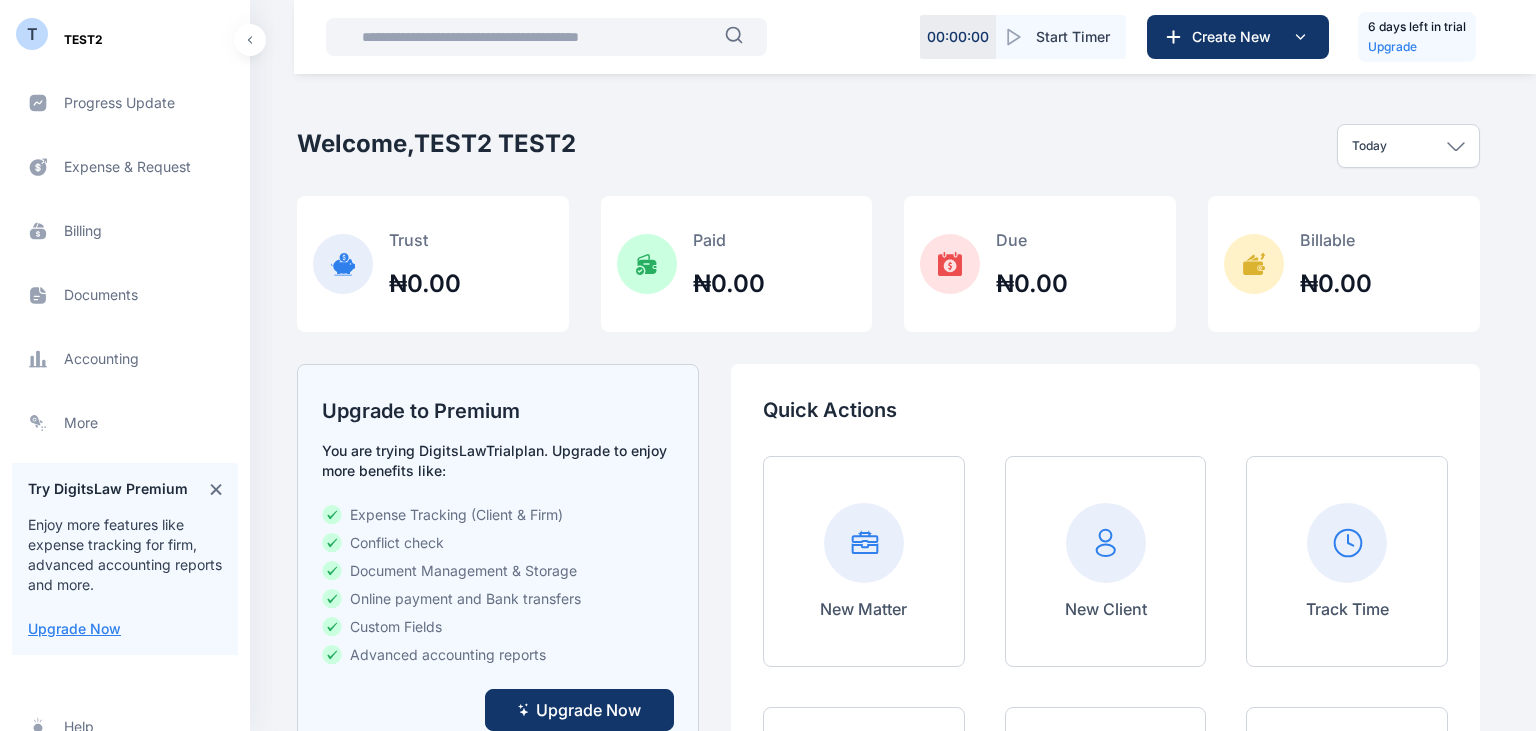scroll, scrollTop: 597, scrollLeft: 0, axis: vertical 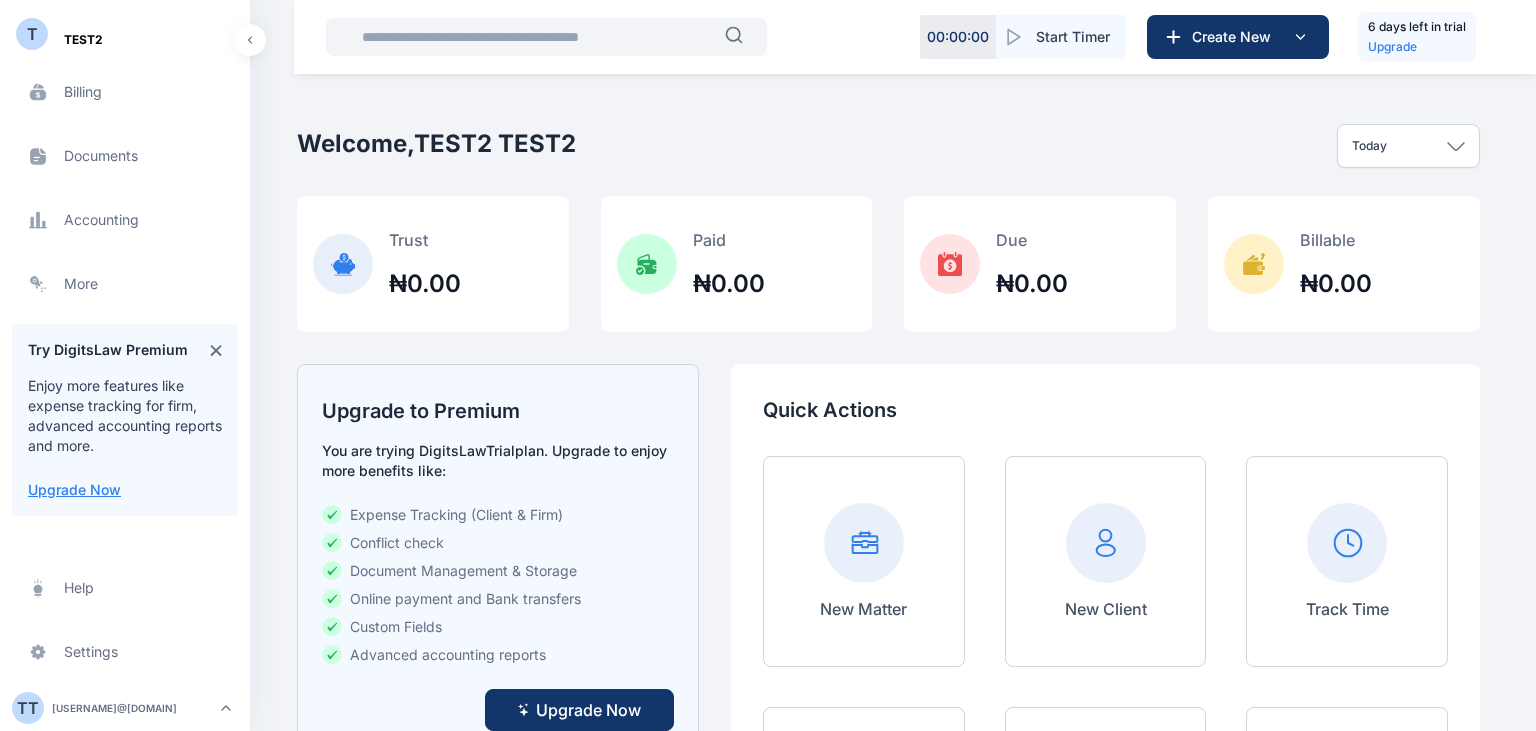 click on "T T project4534new@gmail.com" at bounding box center [125, 708] 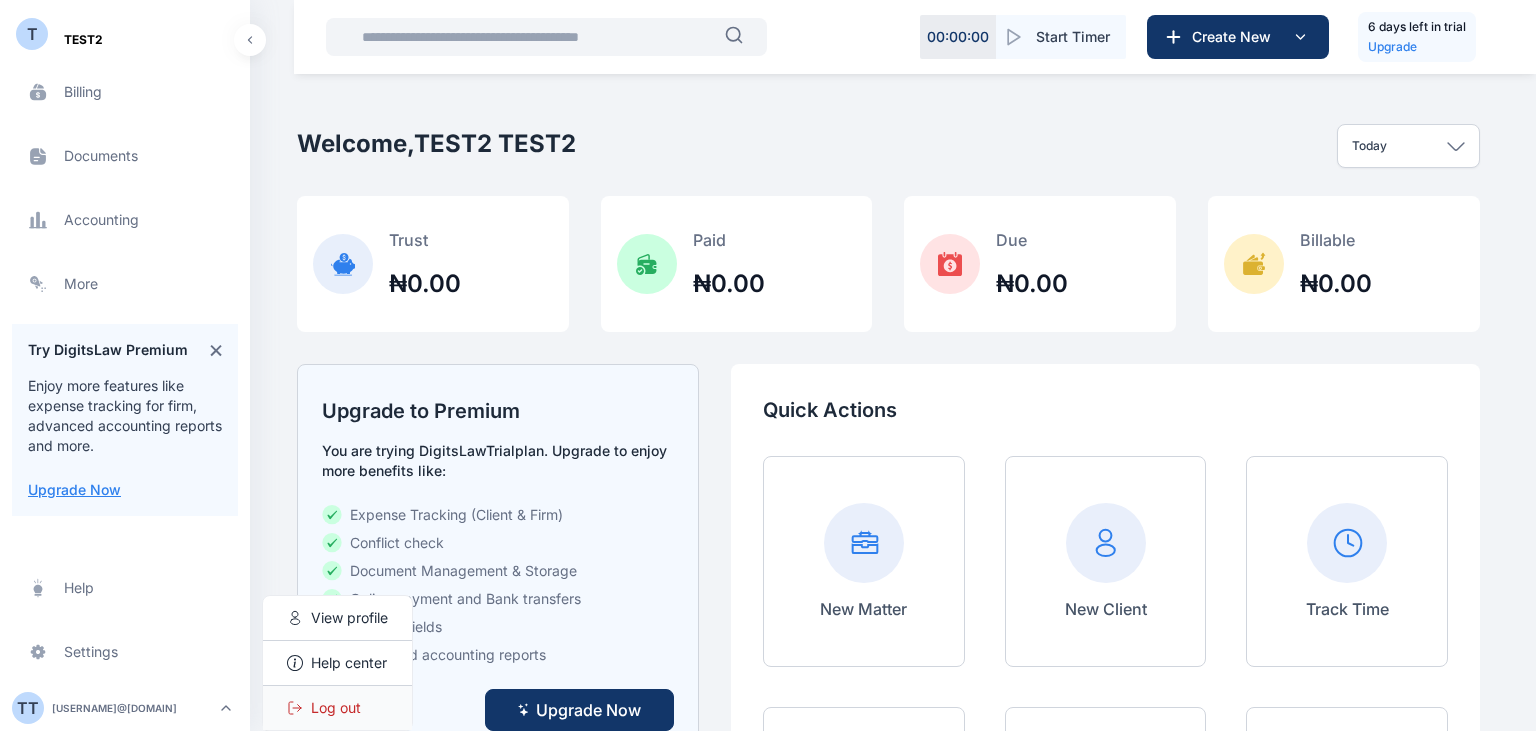click on "Log out" at bounding box center [337, 708] 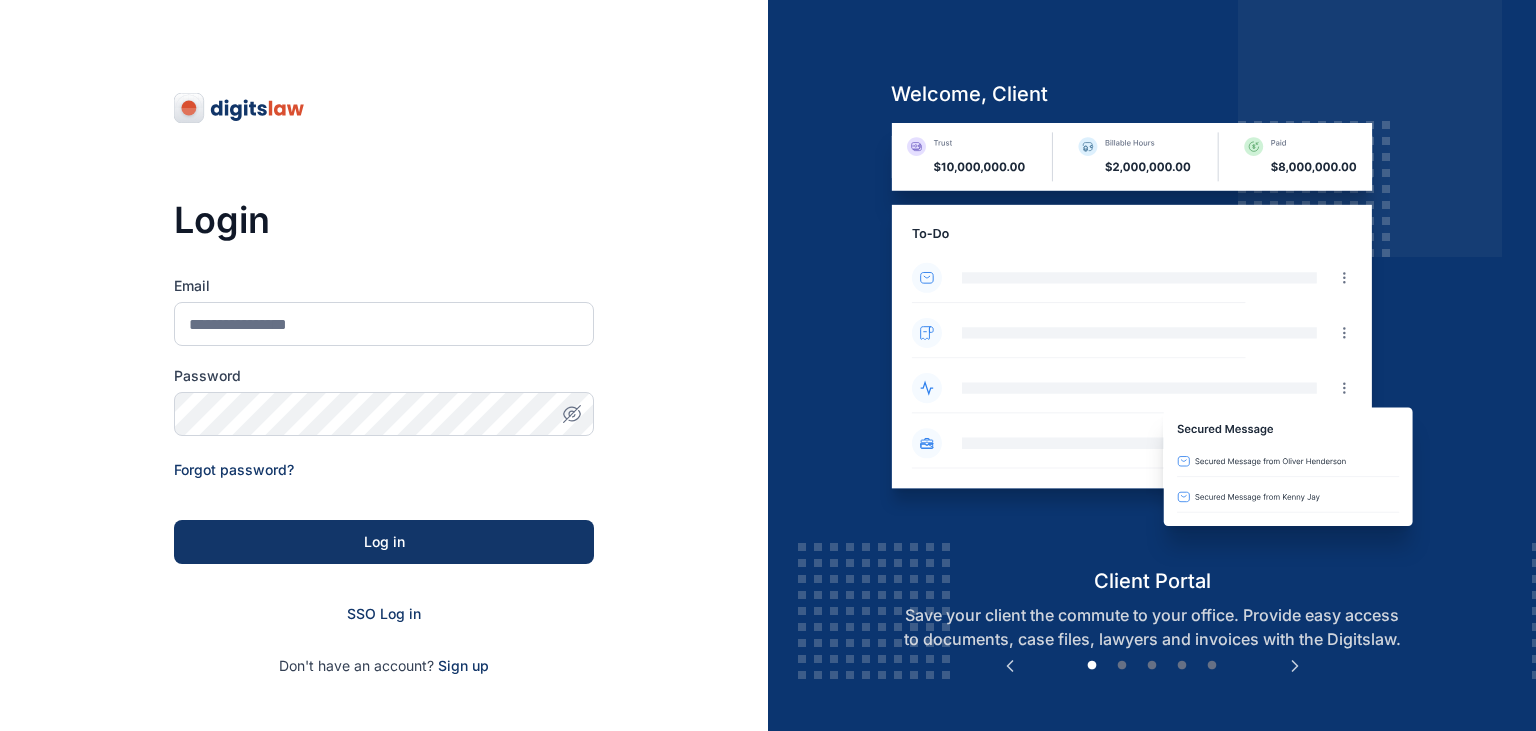 scroll, scrollTop: 0, scrollLeft: 0, axis: both 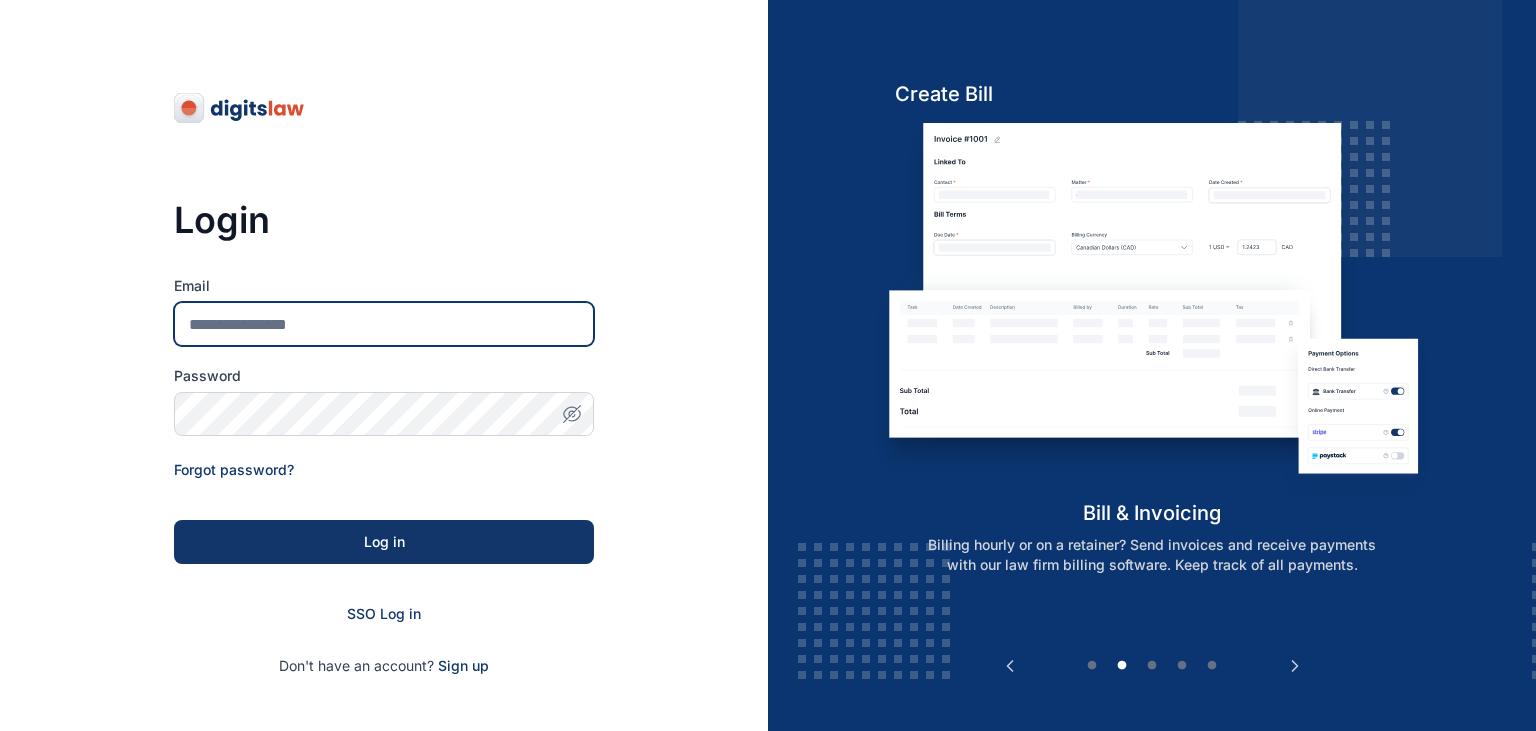 click on "Email" at bounding box center (384, 324) 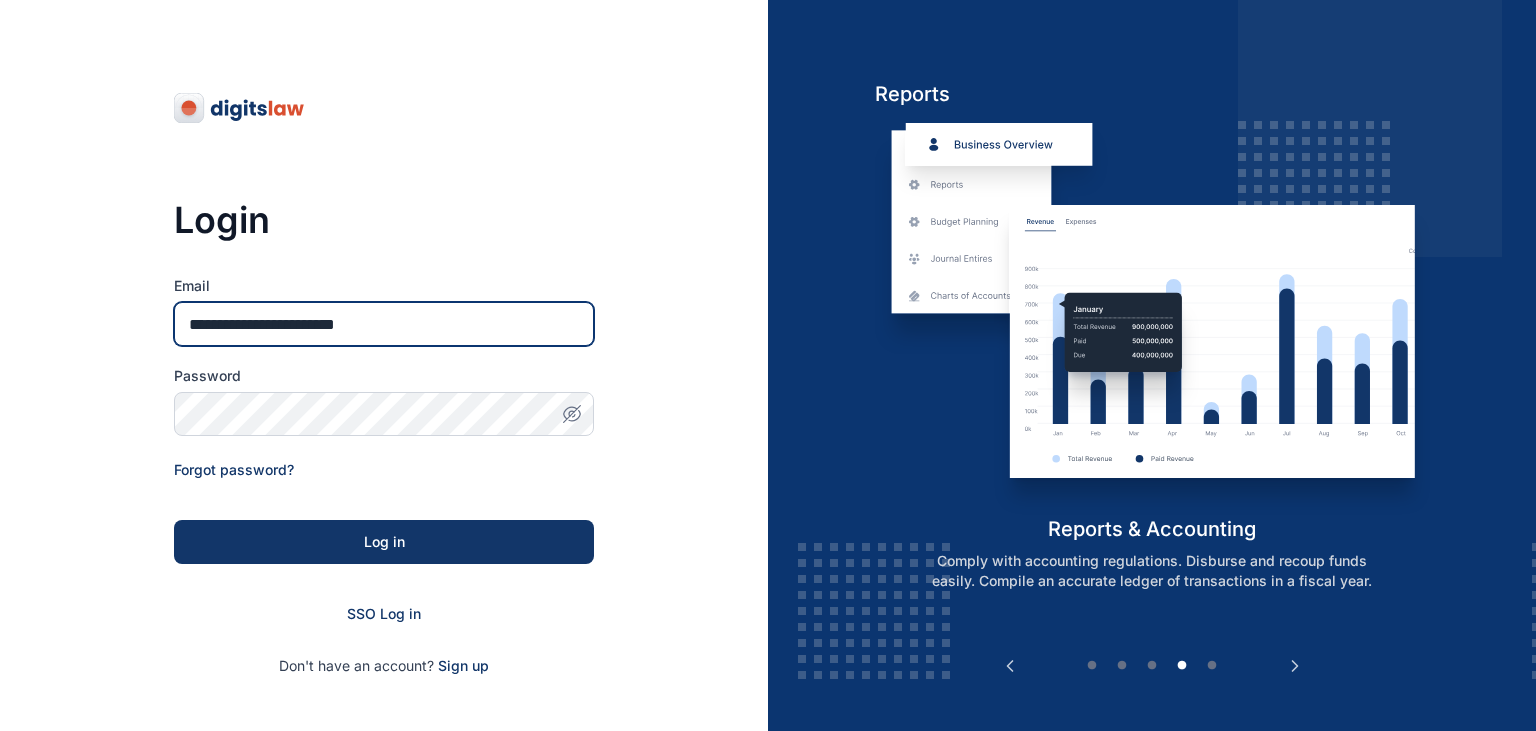 type on "**********" 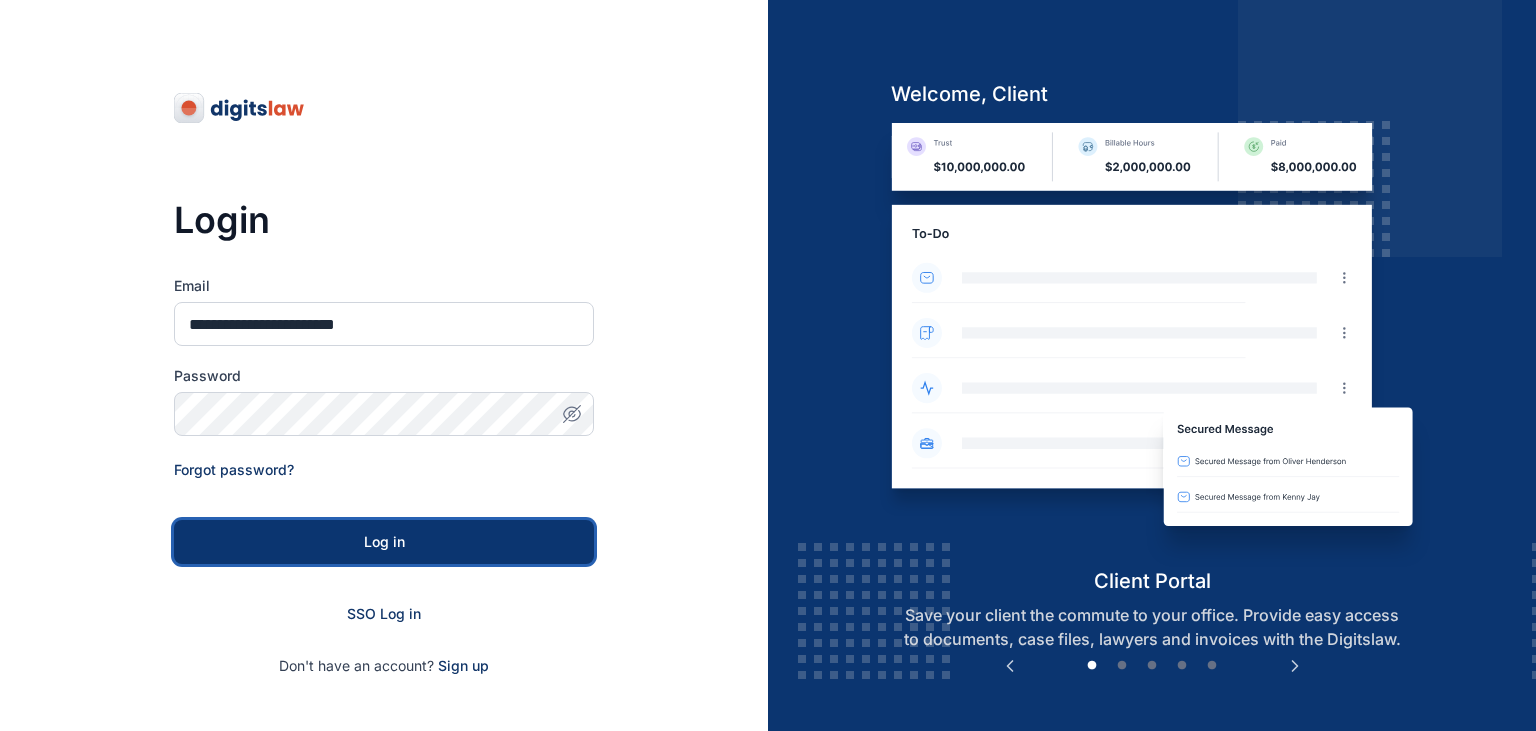 click on "Log in" at bounding box center (384, 542) 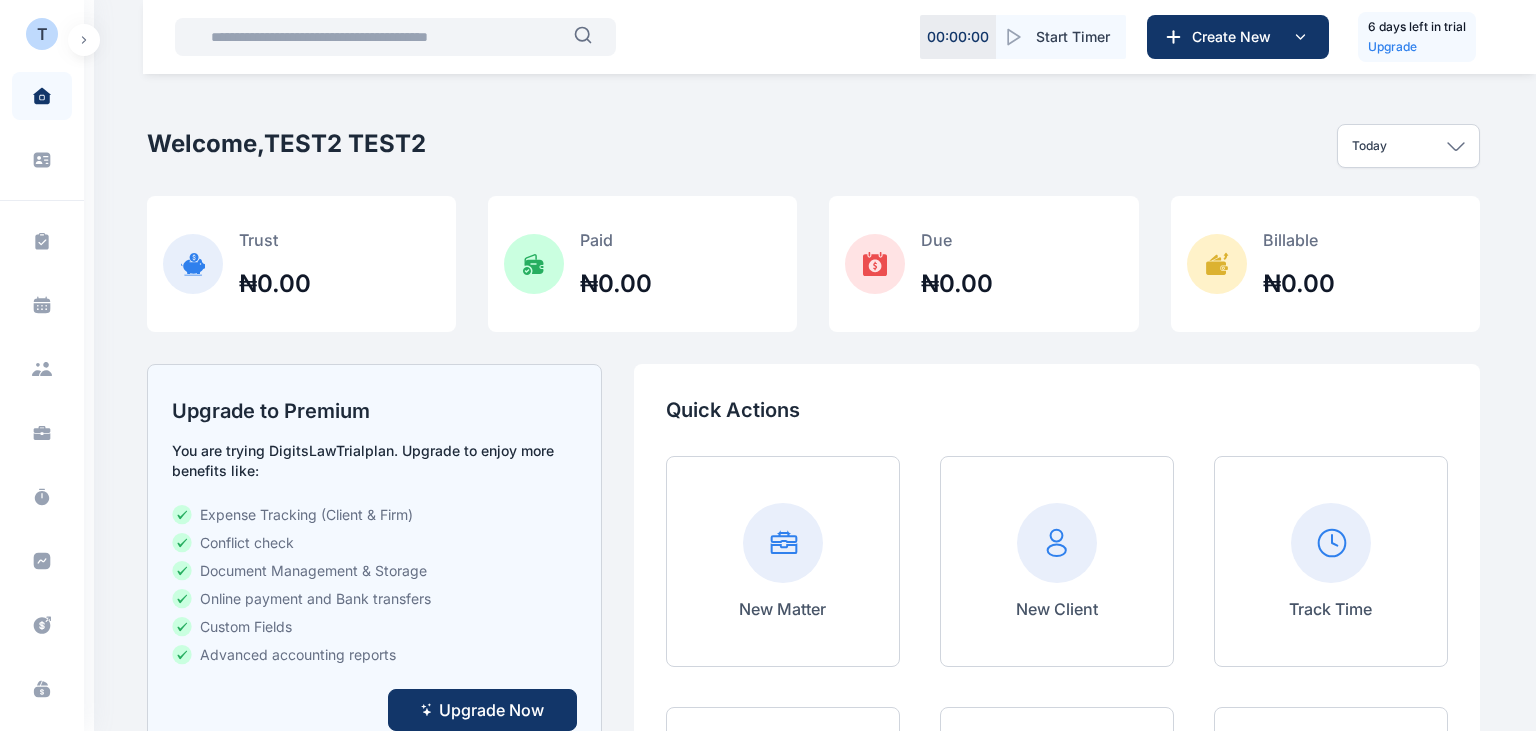 scroll, scrollTop: 0, scrollLeft: 0, axis: both 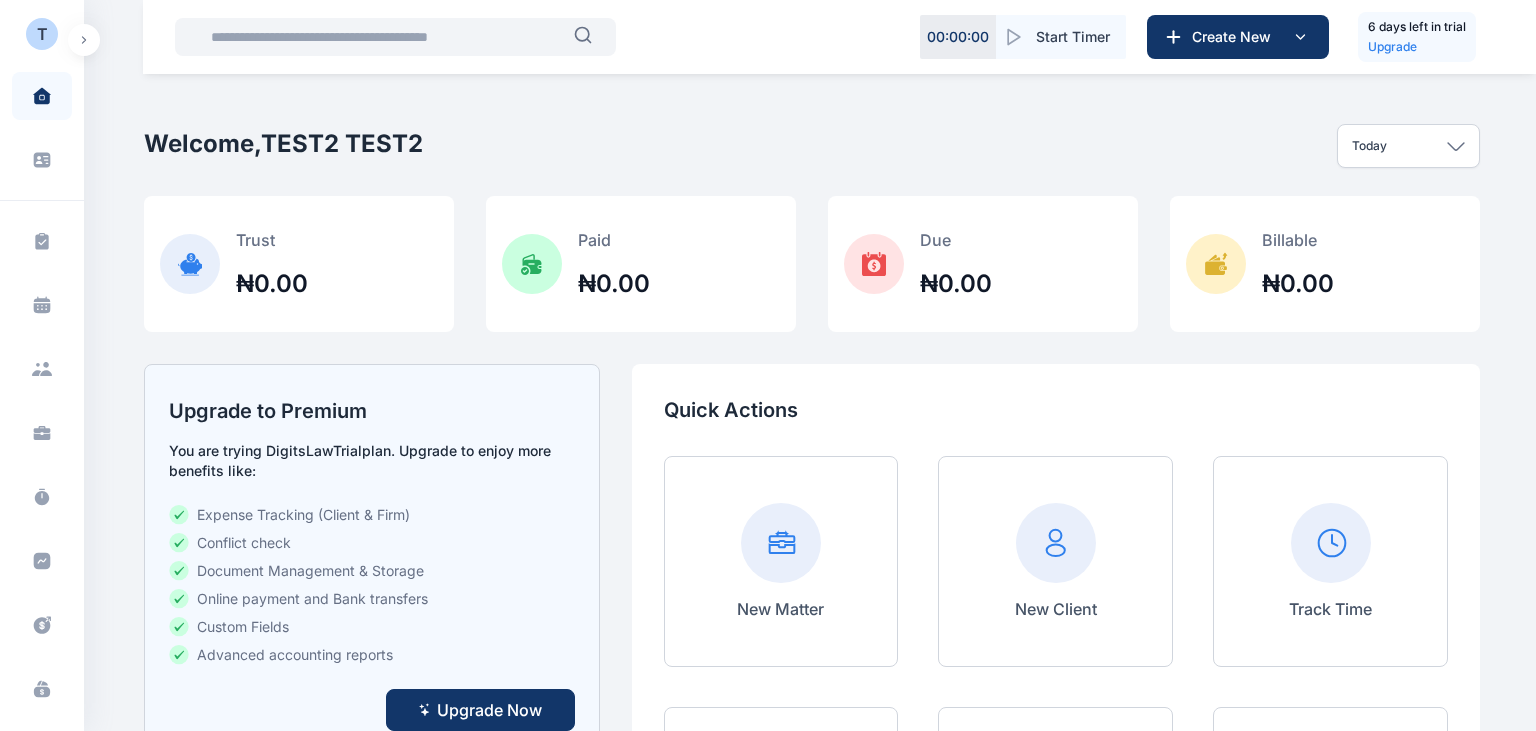 click on "T" at bounding box center [42, 34] 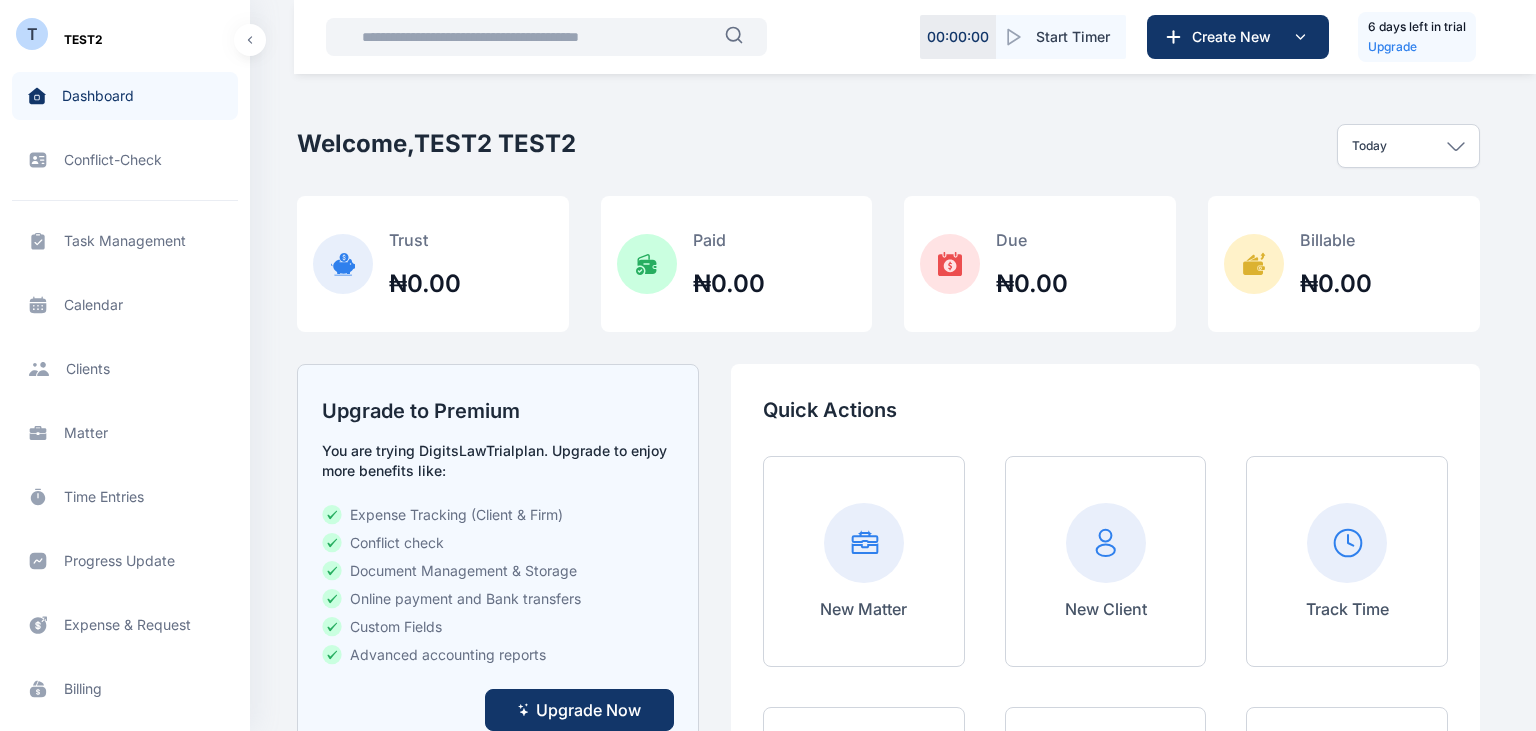 scroll, scrollTop: 597, scrollLeft: 0, axis: vertical 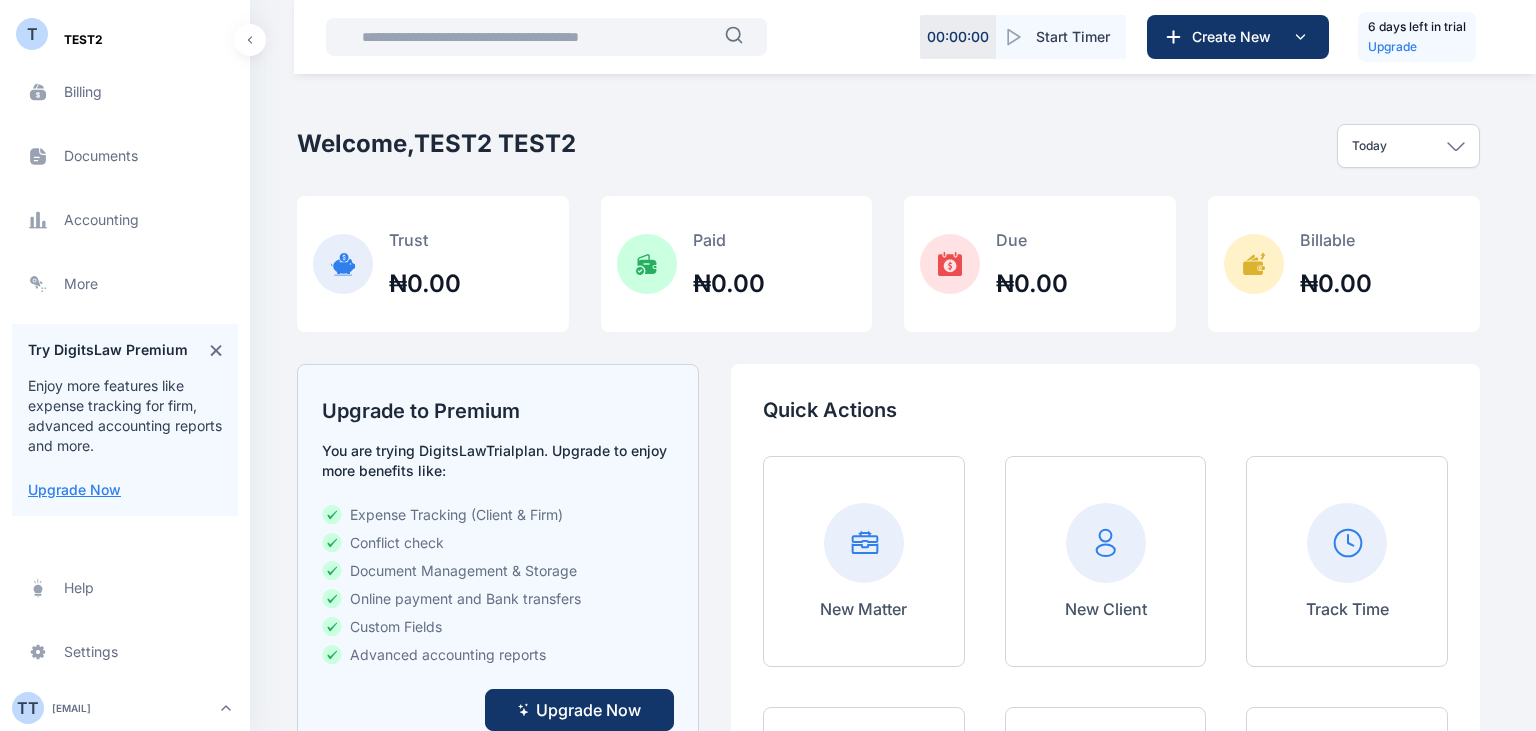 click on "[EMAIL]" at bounding box center (71, 708) 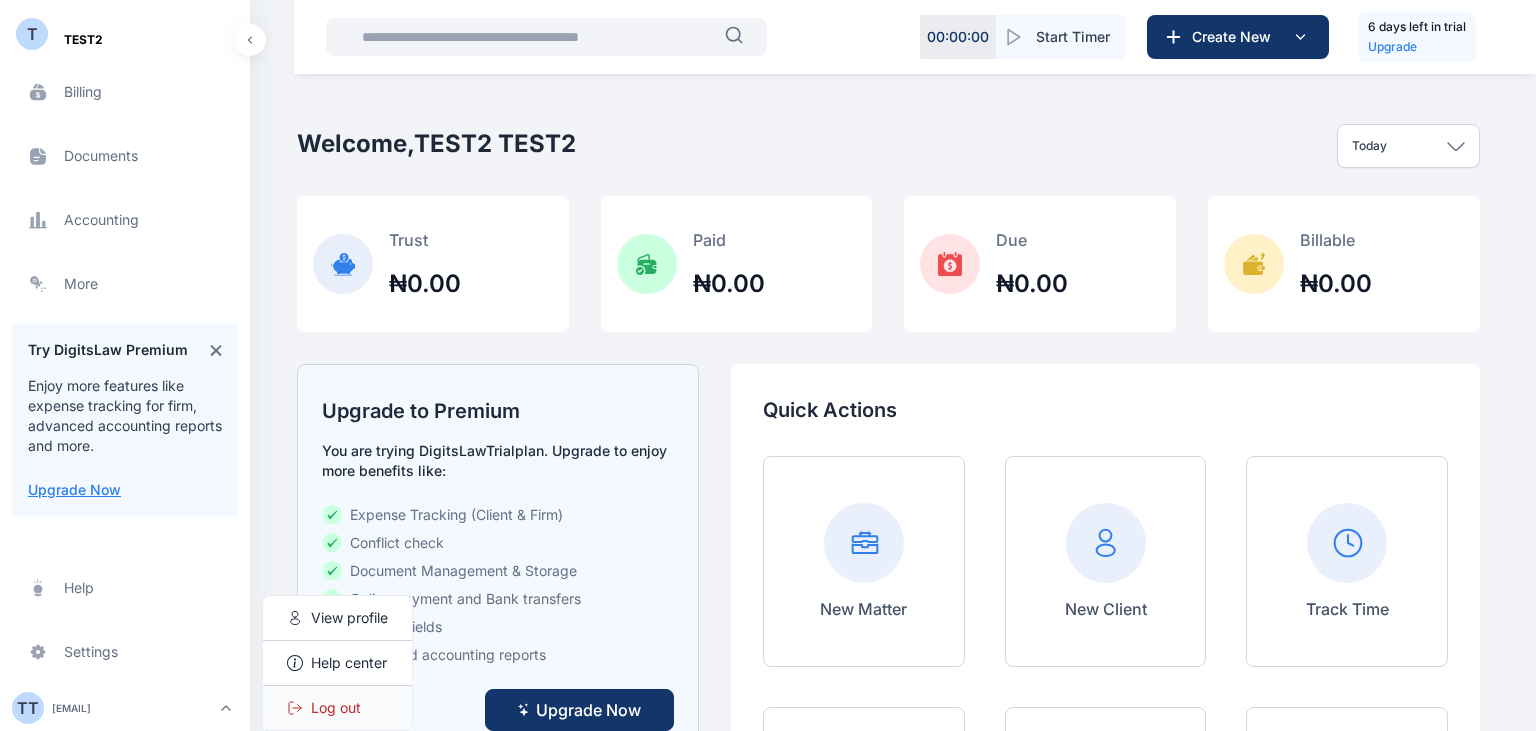 click on "Log out" at bounding box center [336, 708] 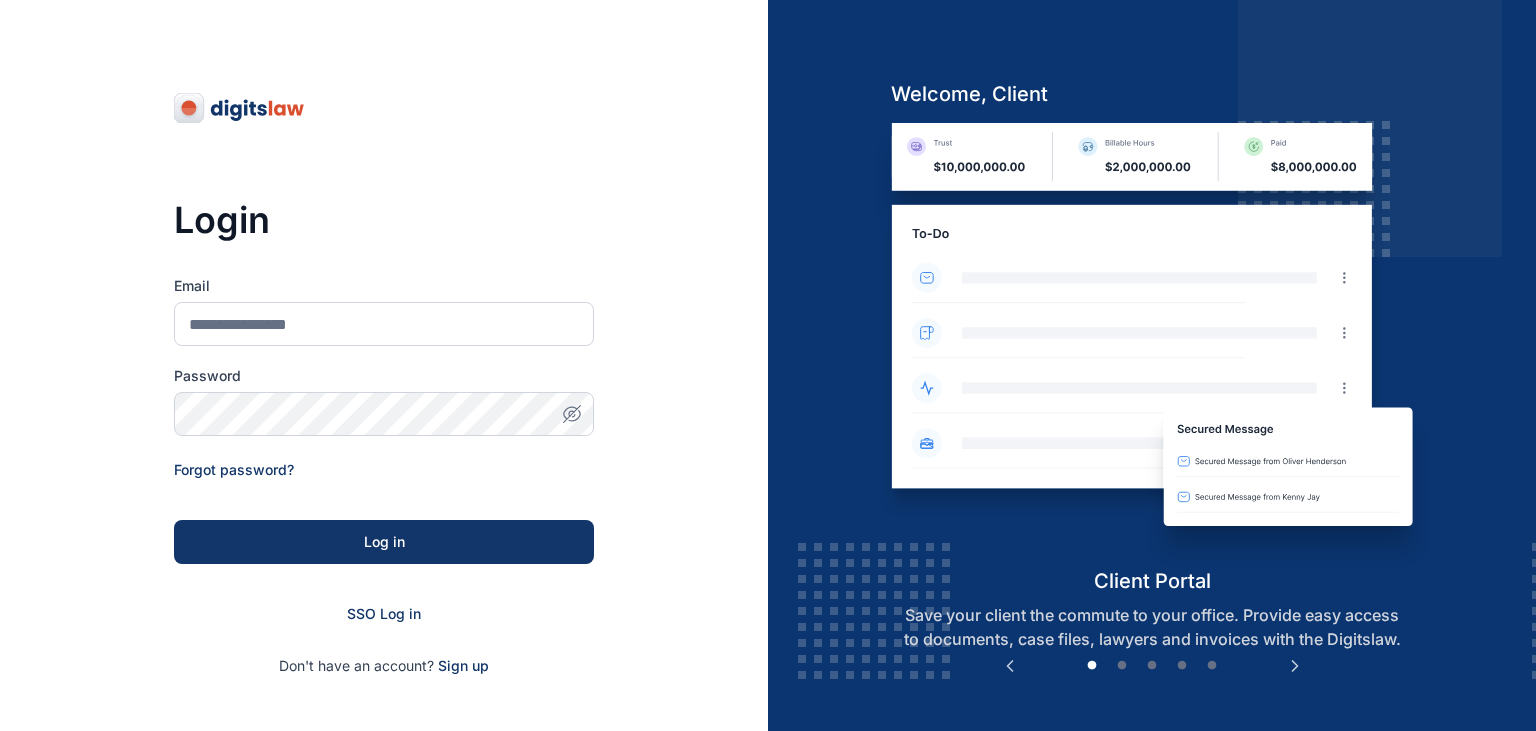 scroll, scrollTop: 0, scrollLeft: 0, axis: both 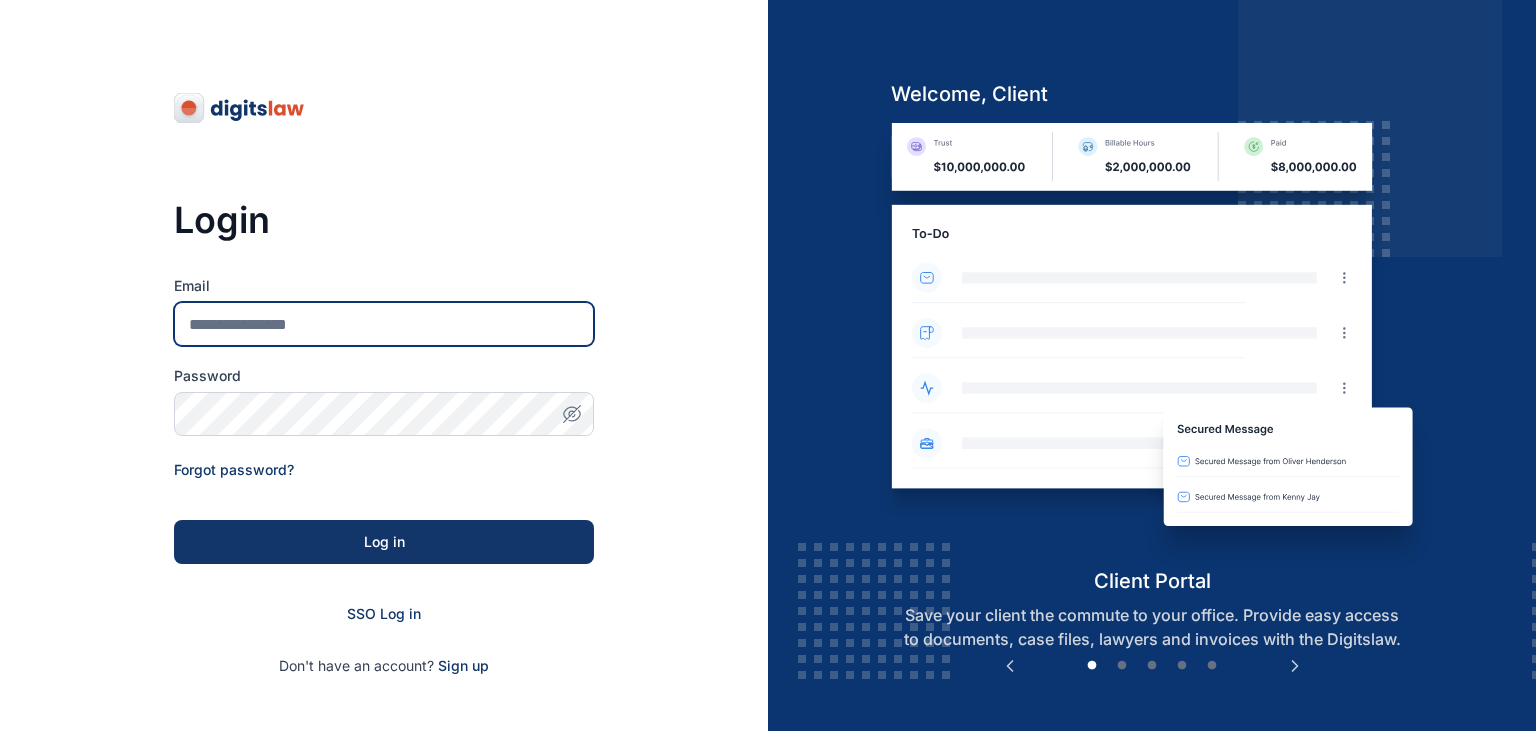 click on "Email" at bounding box center [384, 324] 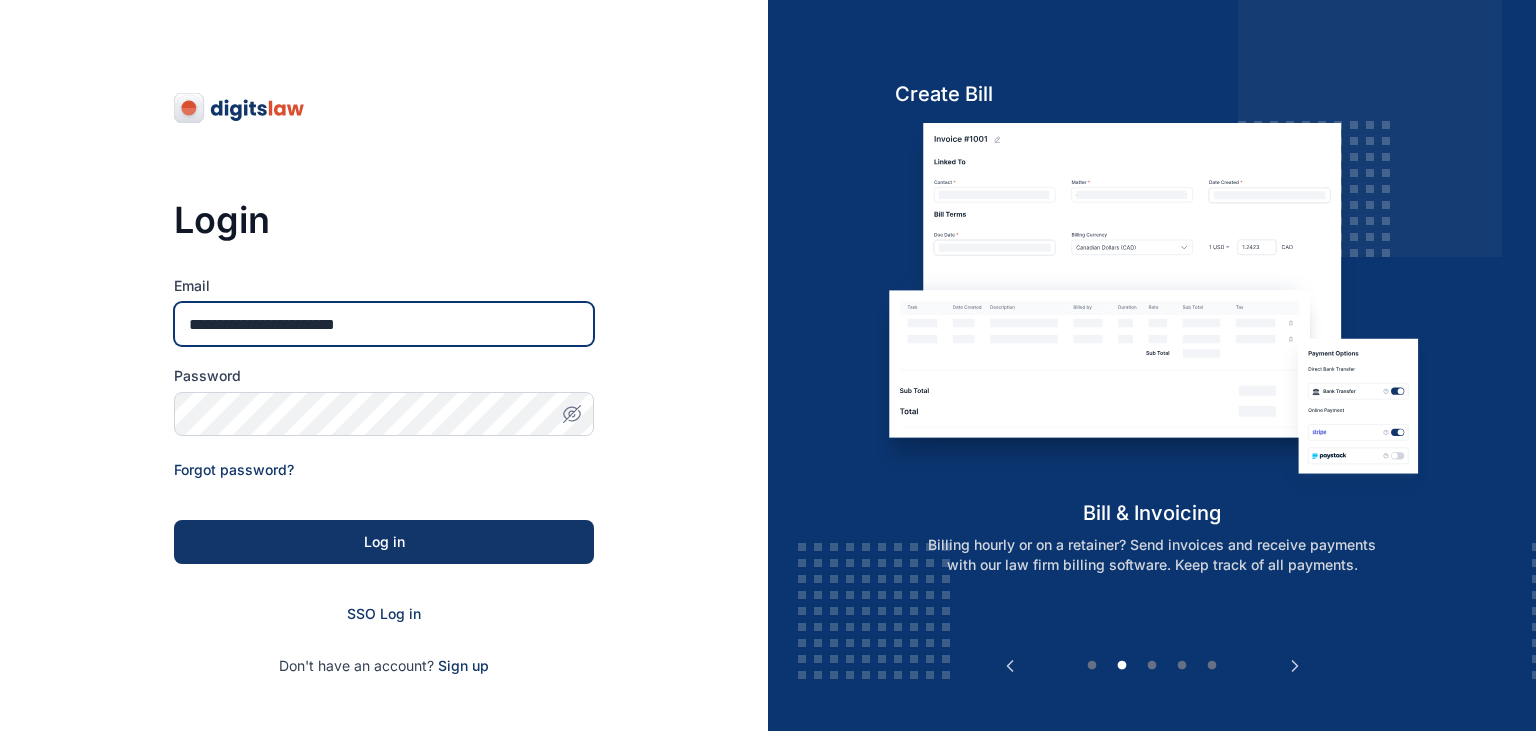 type on "**********" 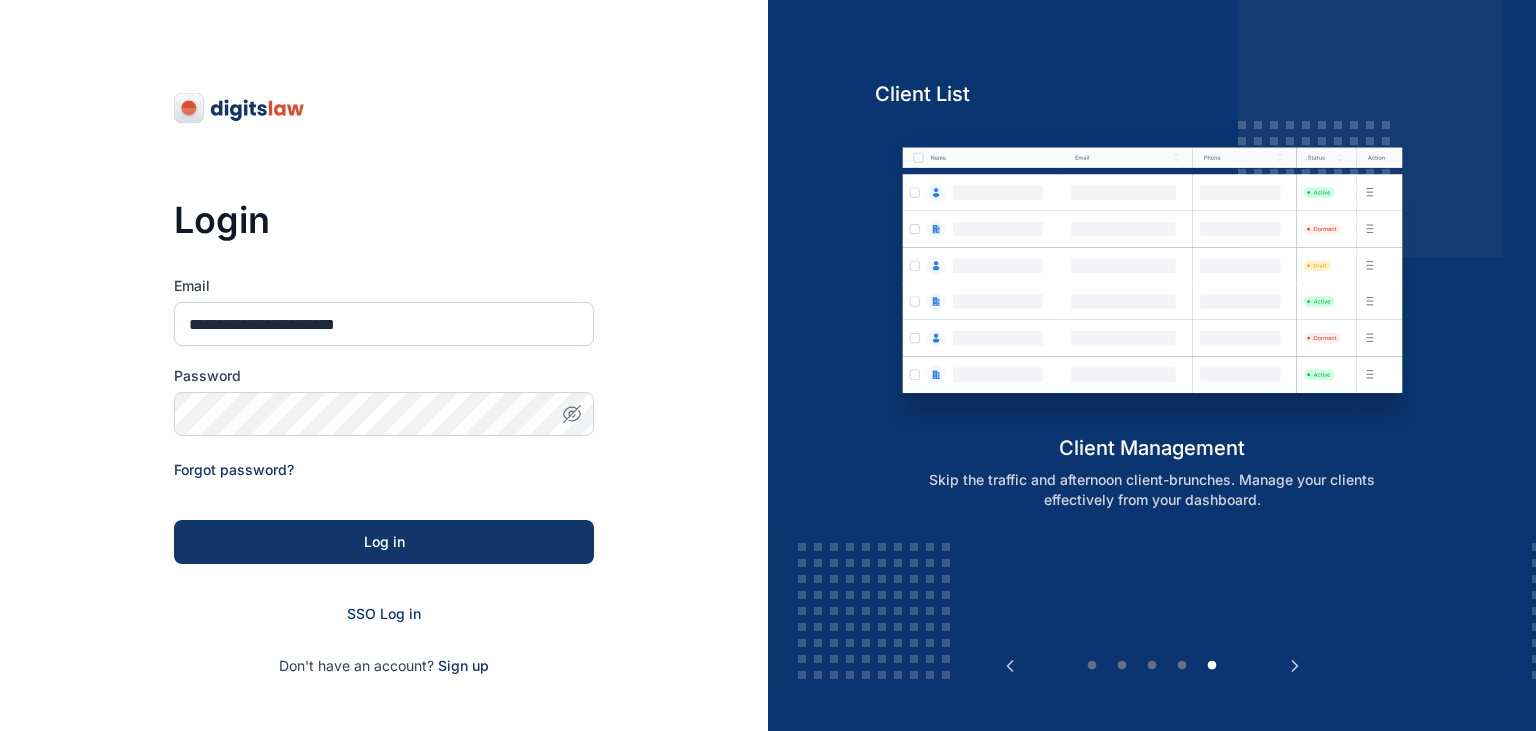 click on "**********" at bounding box center [384, 456] 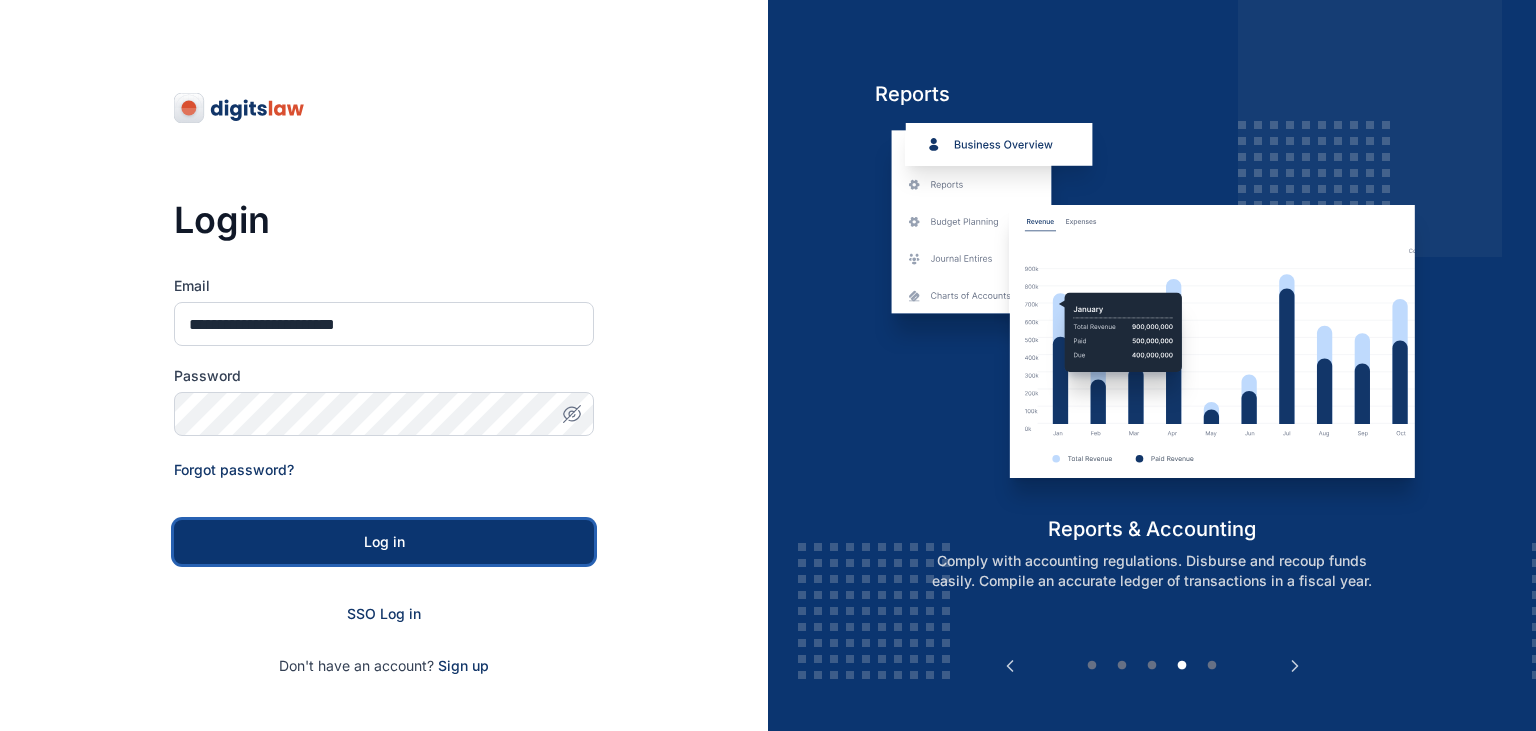click on "Log in" at bounding box center (384, 542) 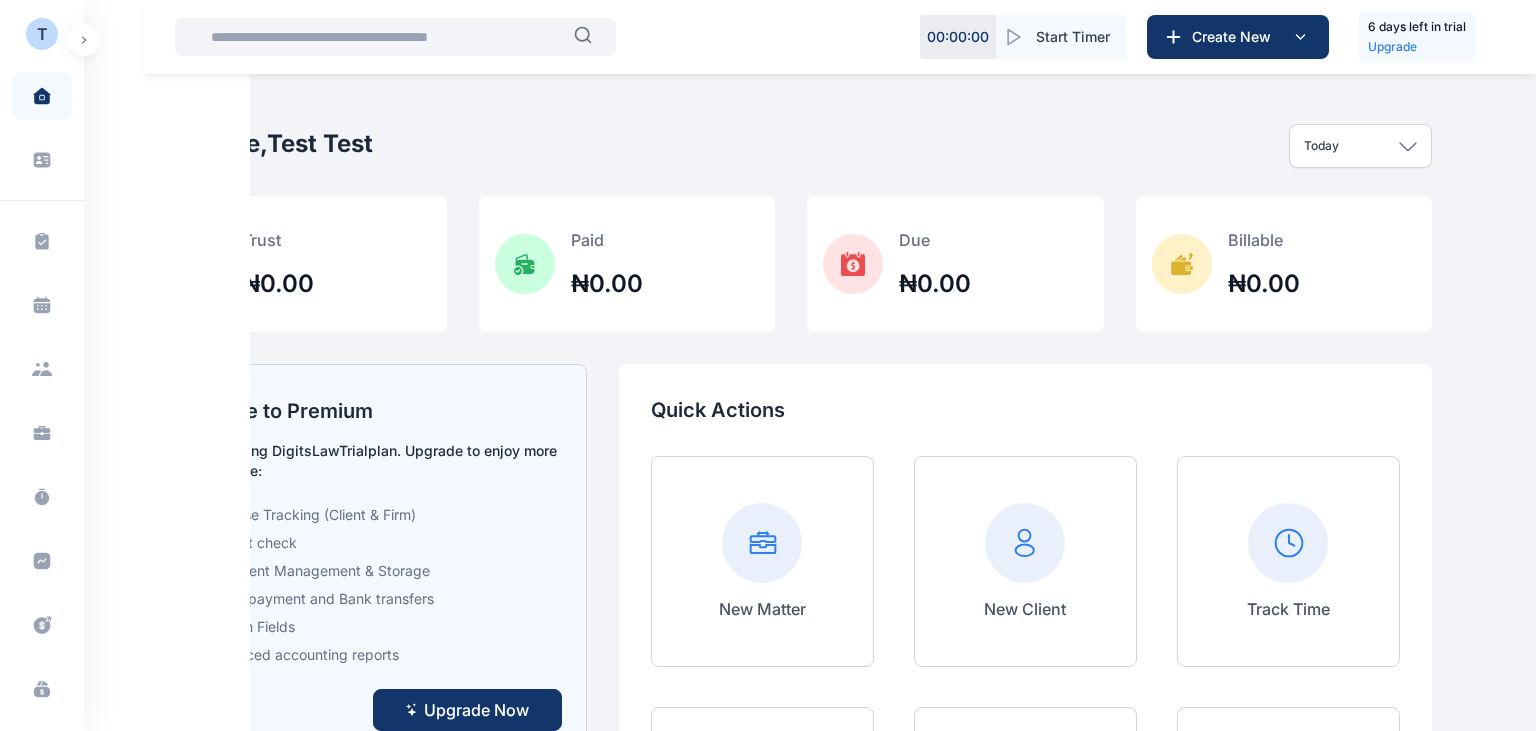 scroll, scrollTop: 0, scrollLeft: 0, axis: both 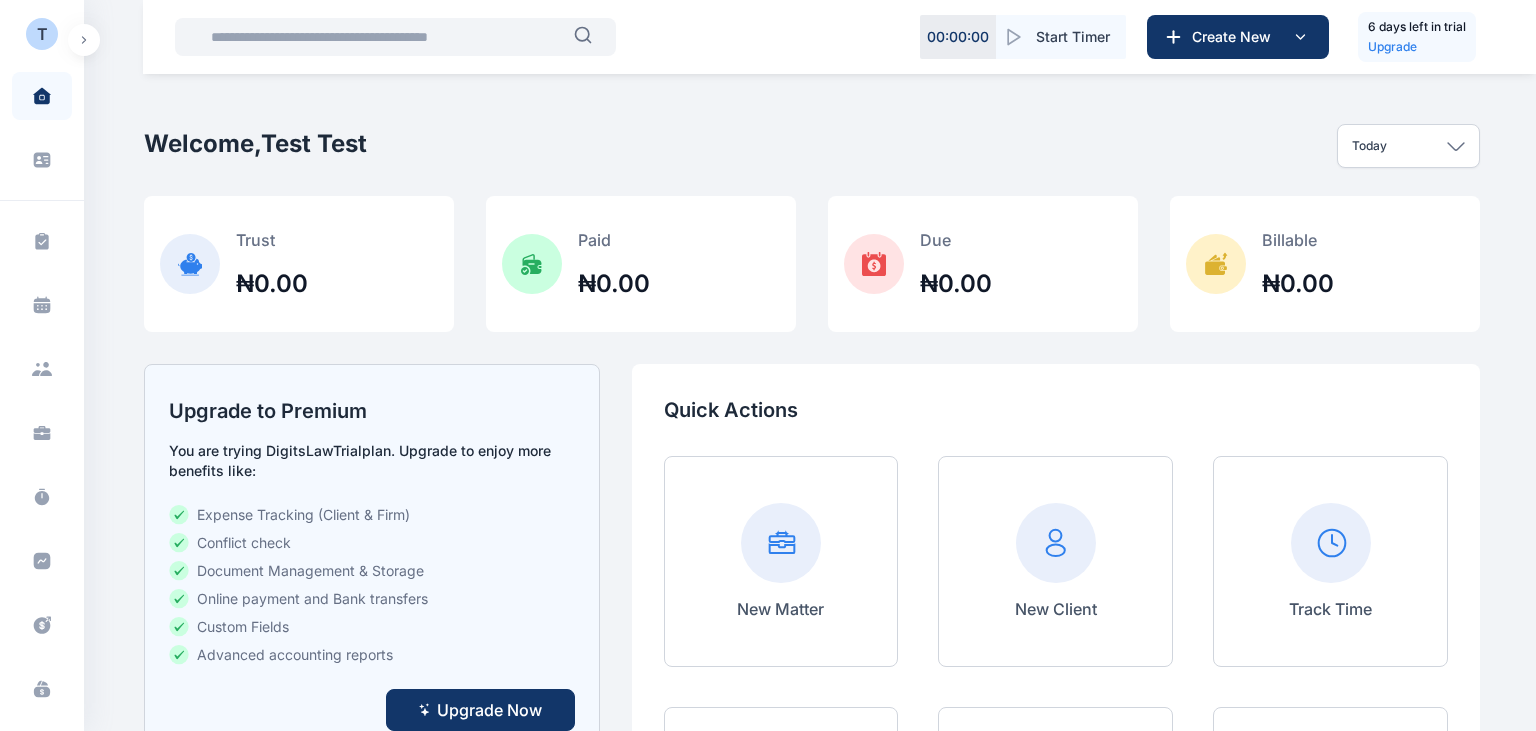 click at bounding box center (84, 40) 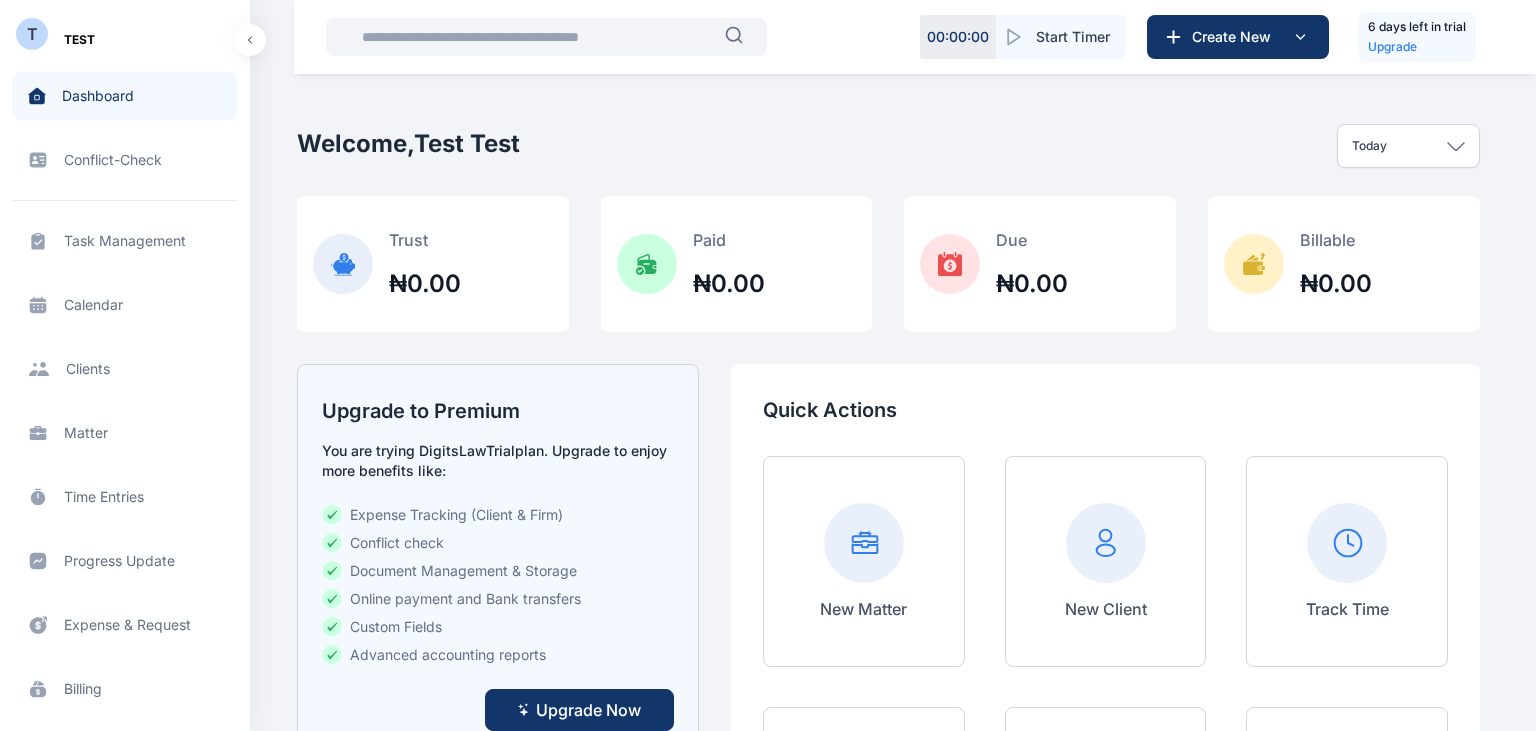 scroll, scrollTop: 597, scrollLeft: 0, axis: vertical 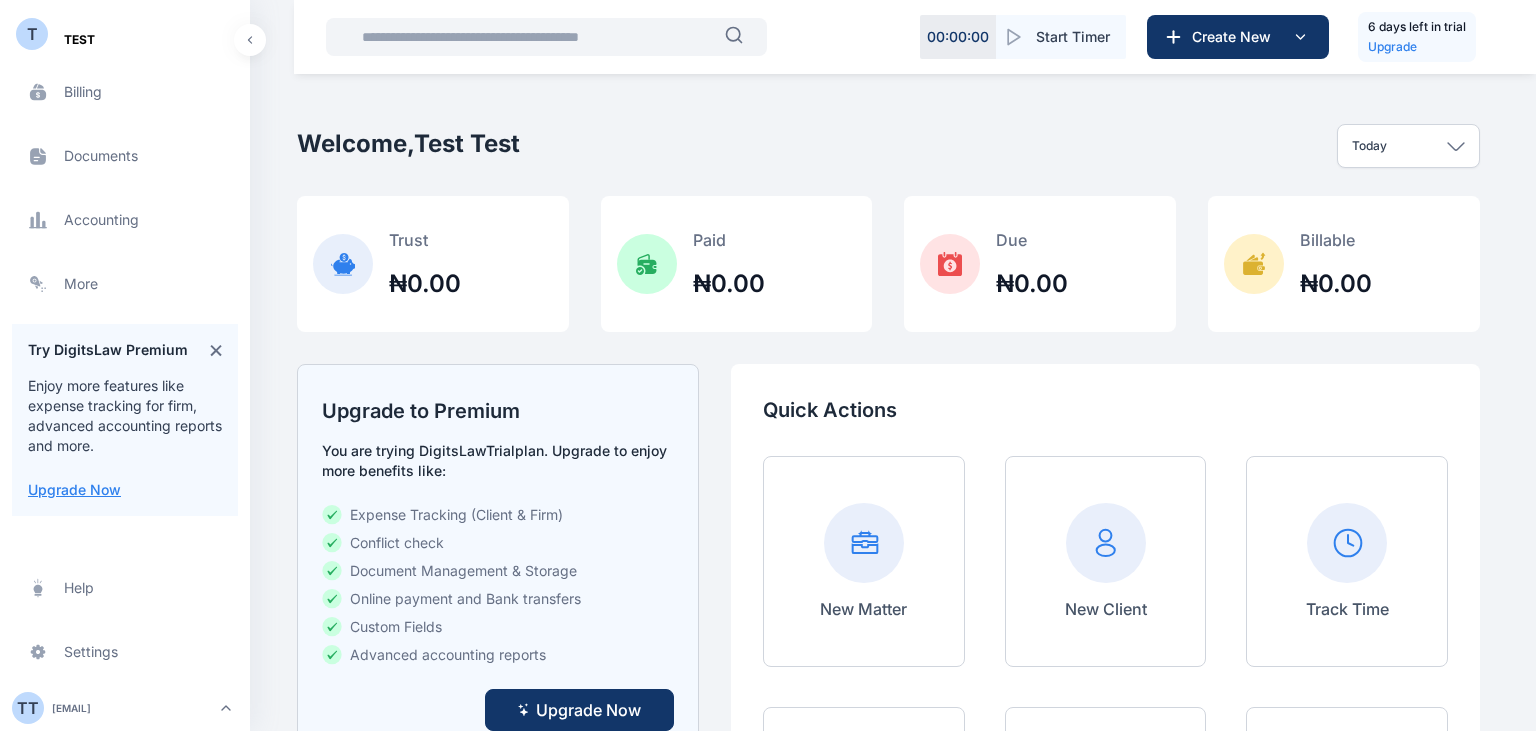 click 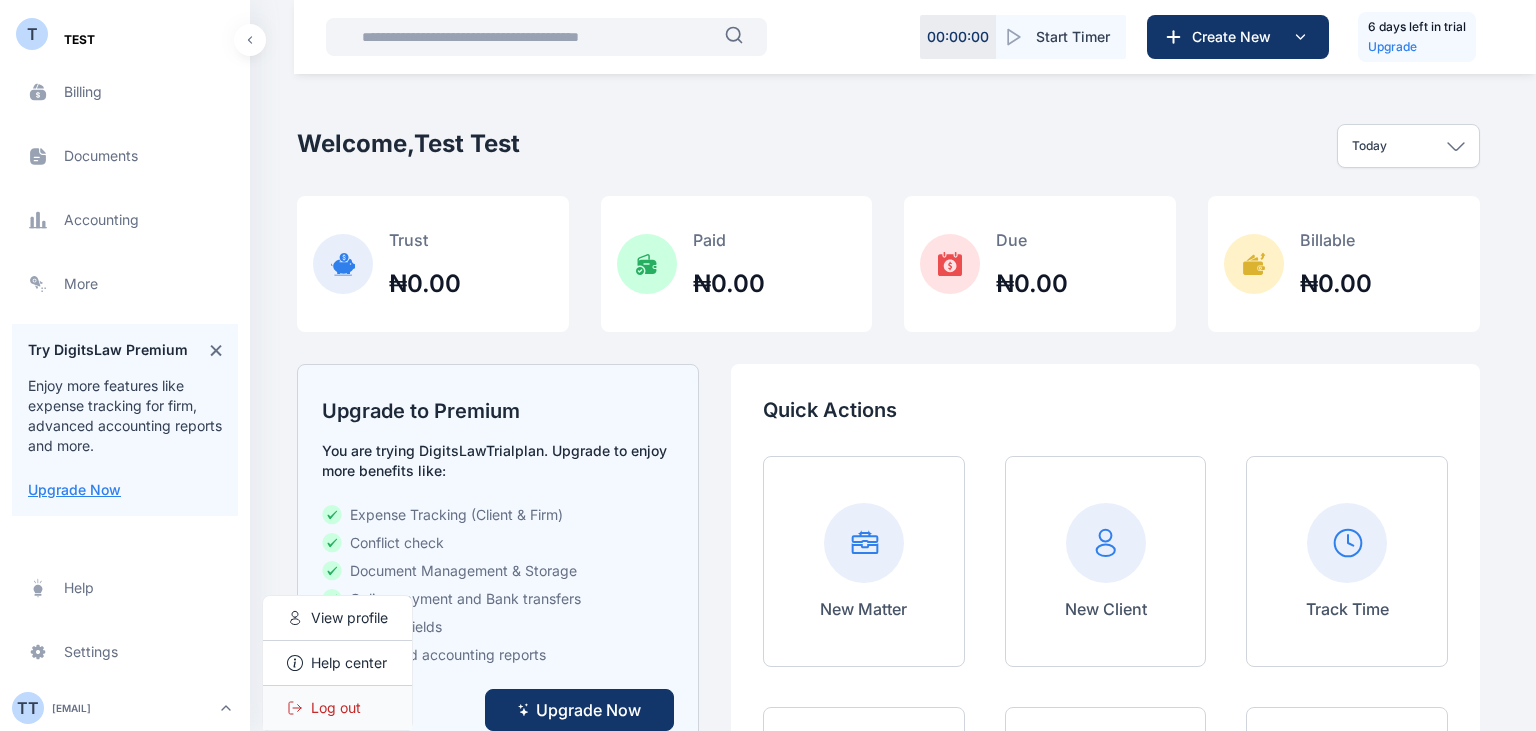 click 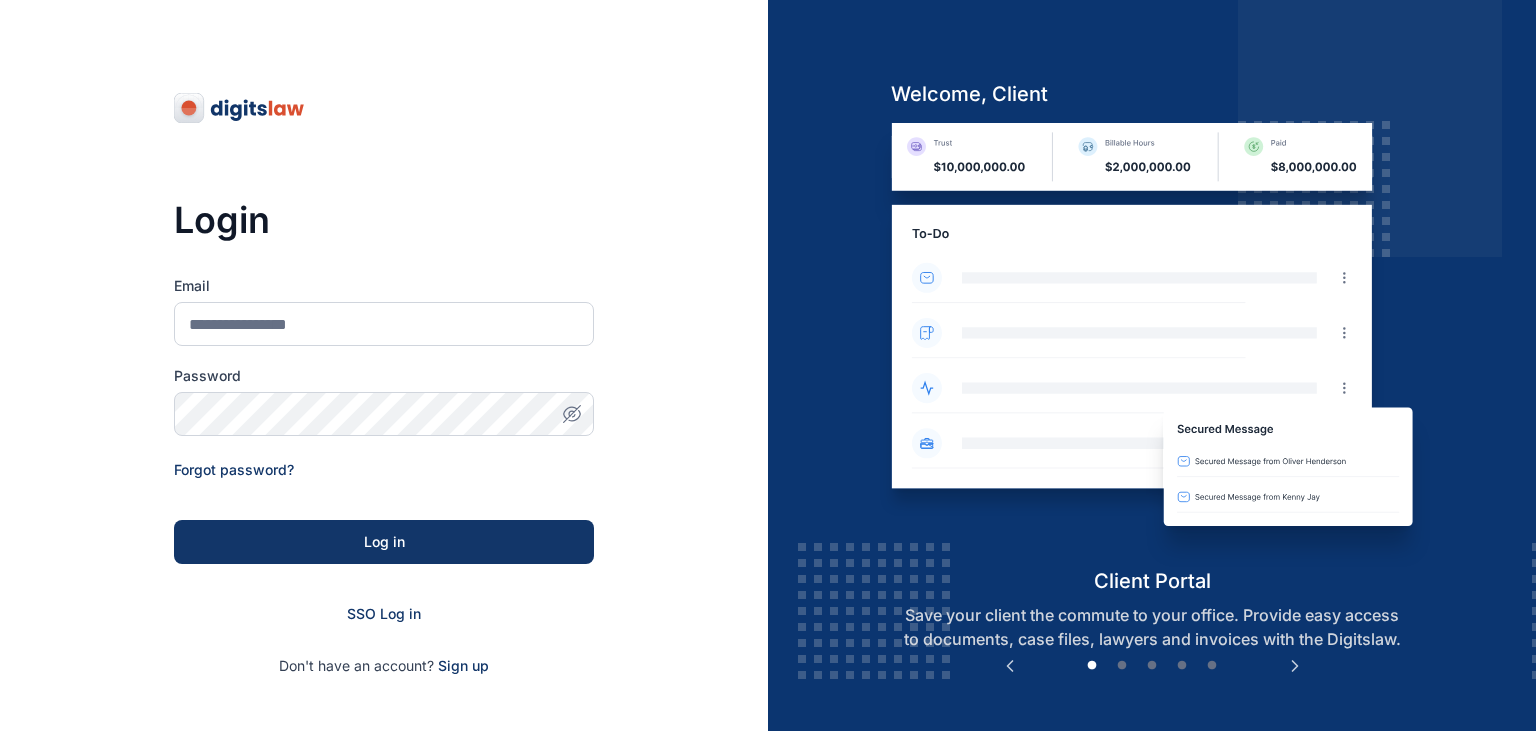 scroll, scrollTop: 0, scrollLeft: 0, axis: both 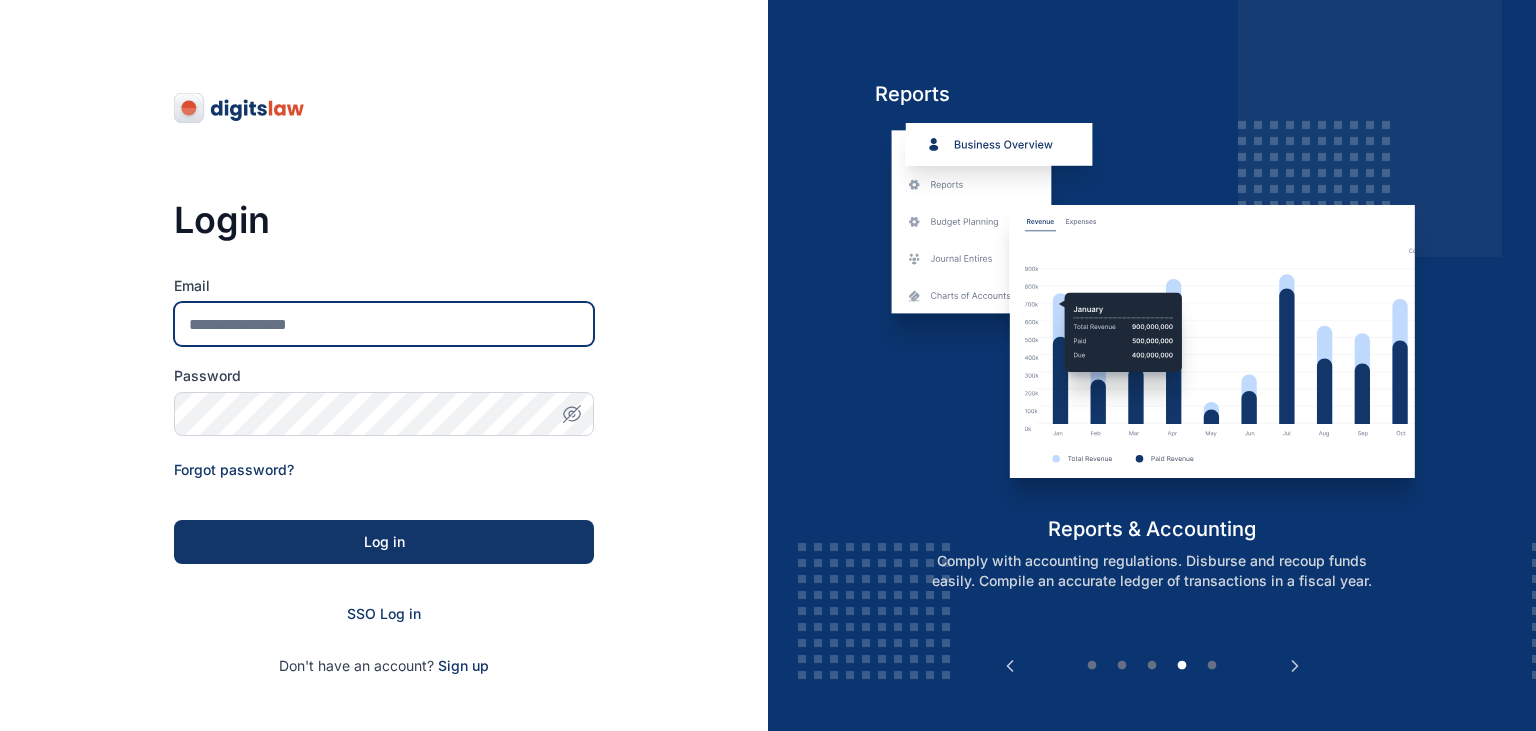click on "Email" at bounding box center [384, 324] 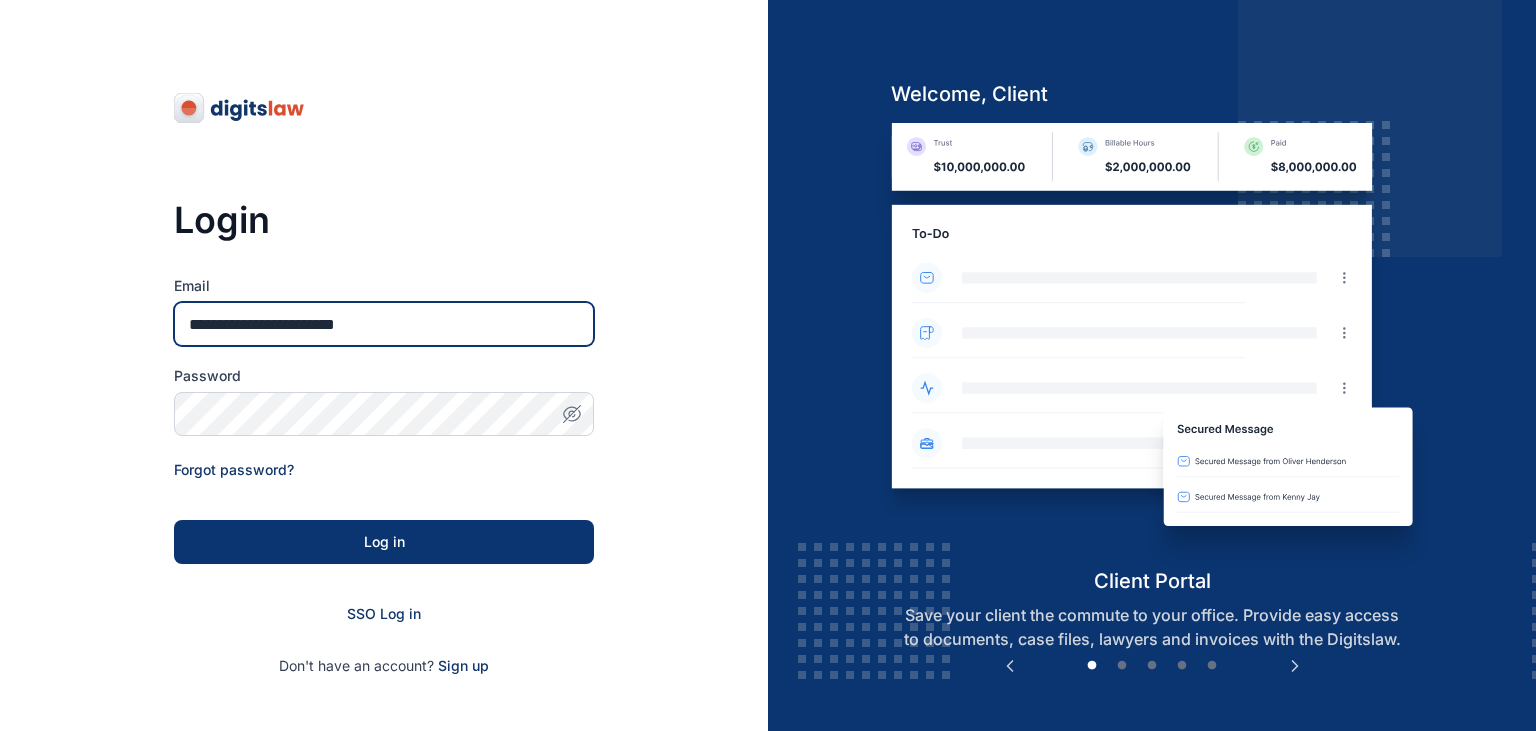 type on "**********" 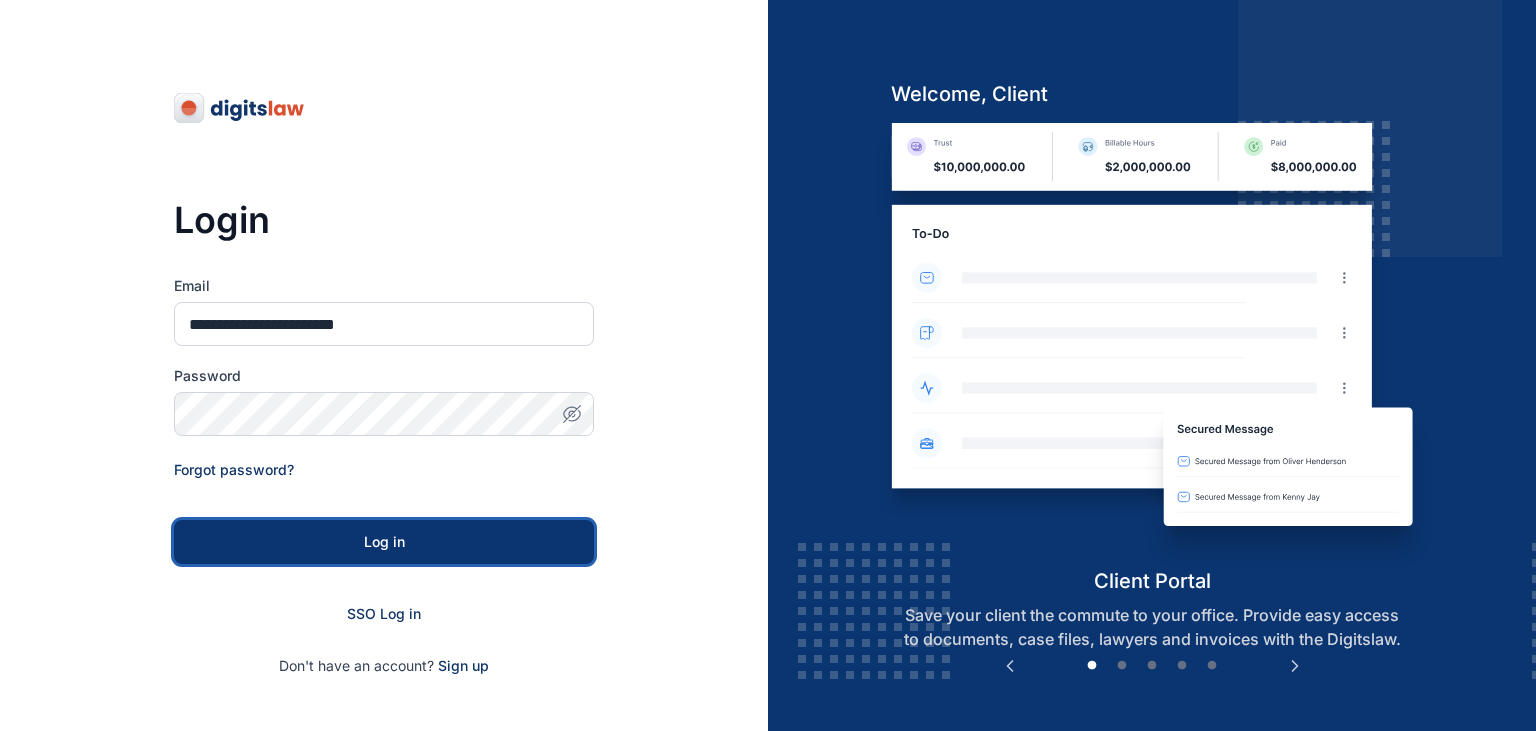 click on "Log in" at bounding box center (384, 542) 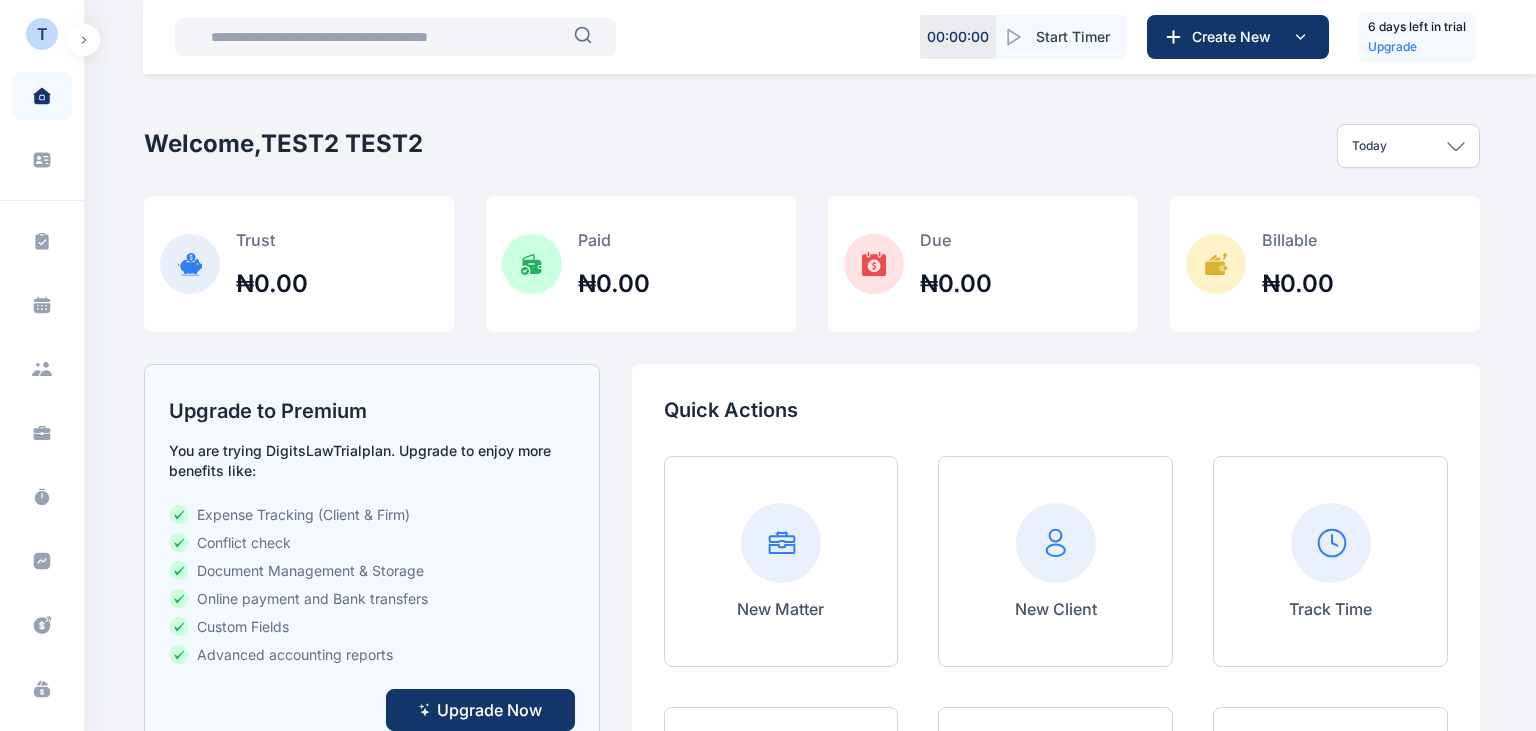 scroll, scrollTop: 0, scrollLeft: 0, axis: both 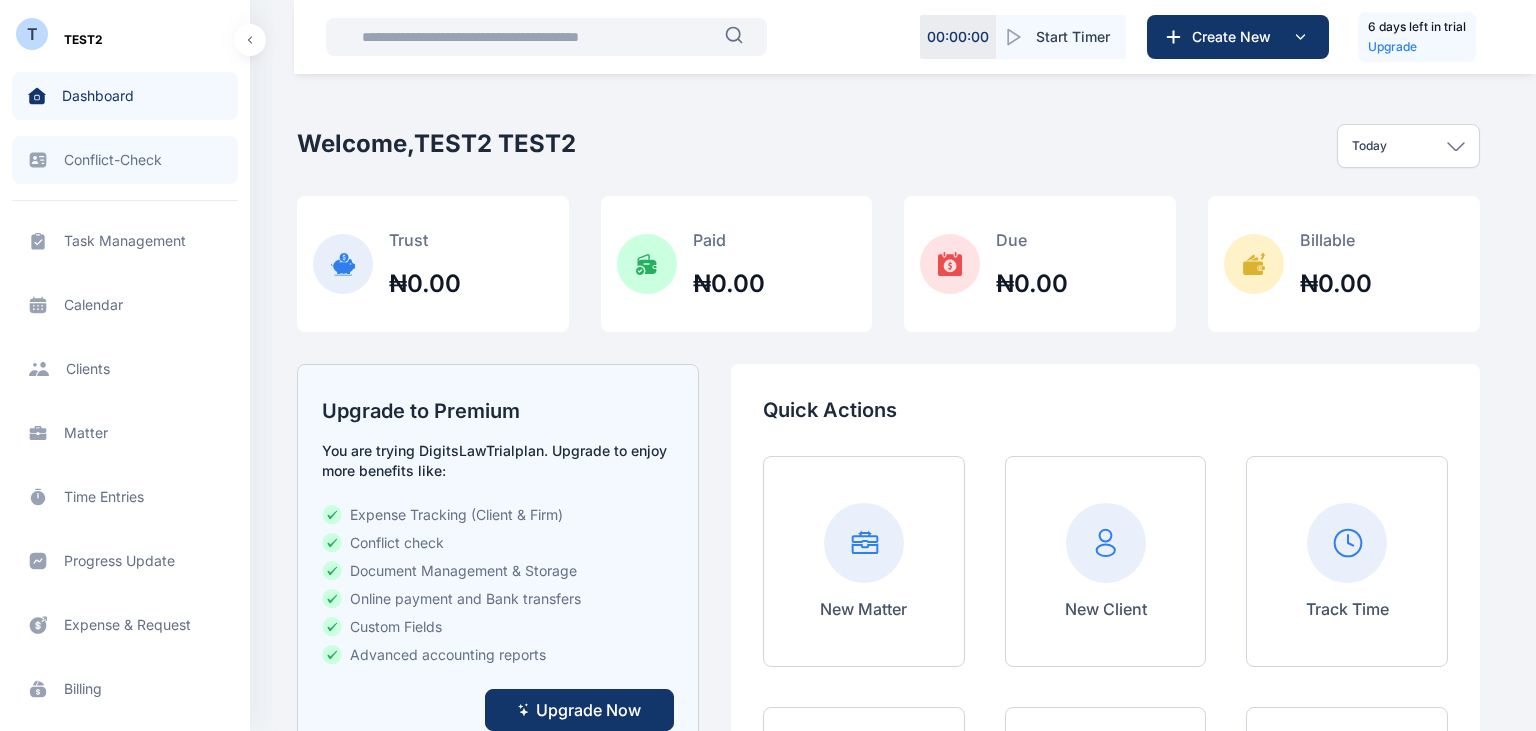 click on "Conflict-Check conflict-check conflict-check" at bounding box center (125, 160) 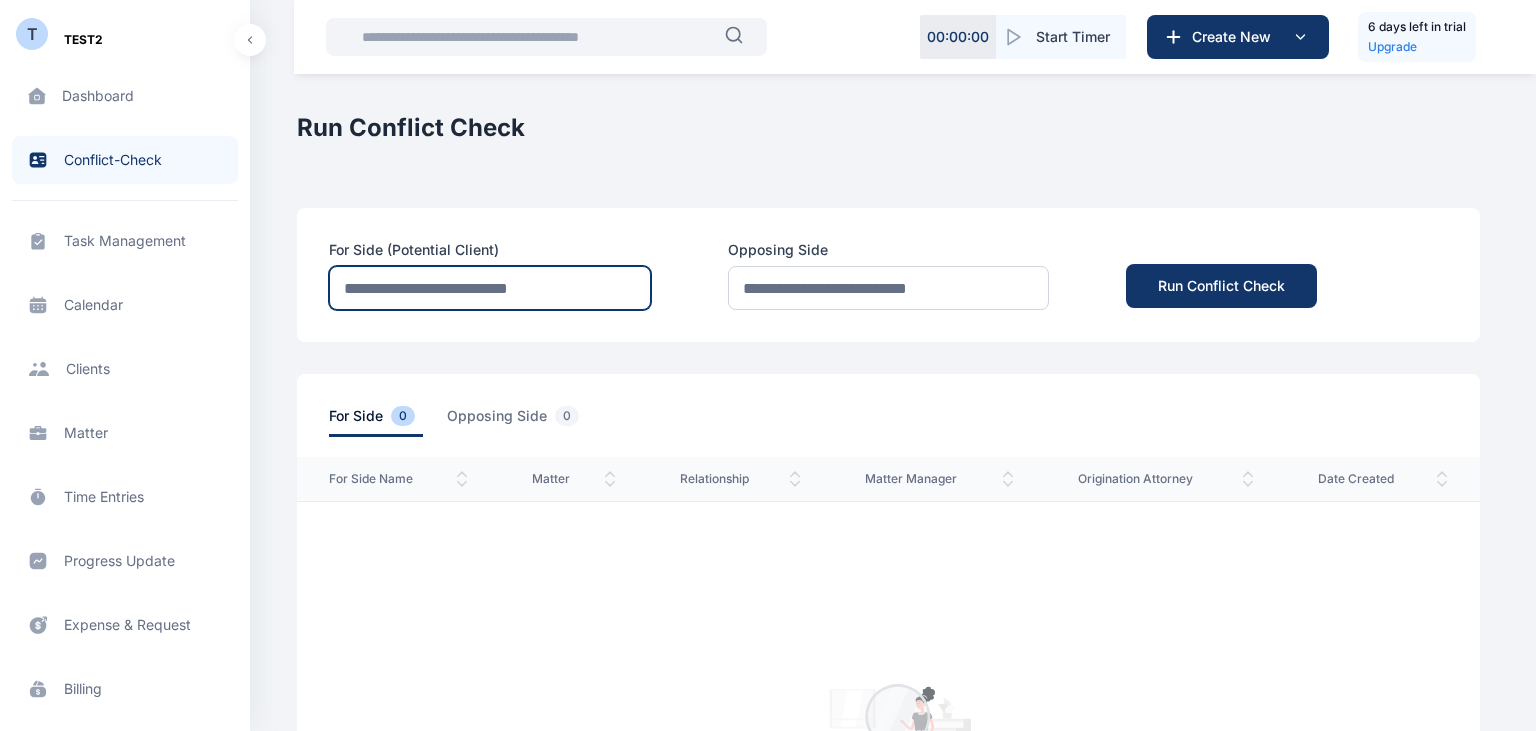 click at bounding box center [490, 288] 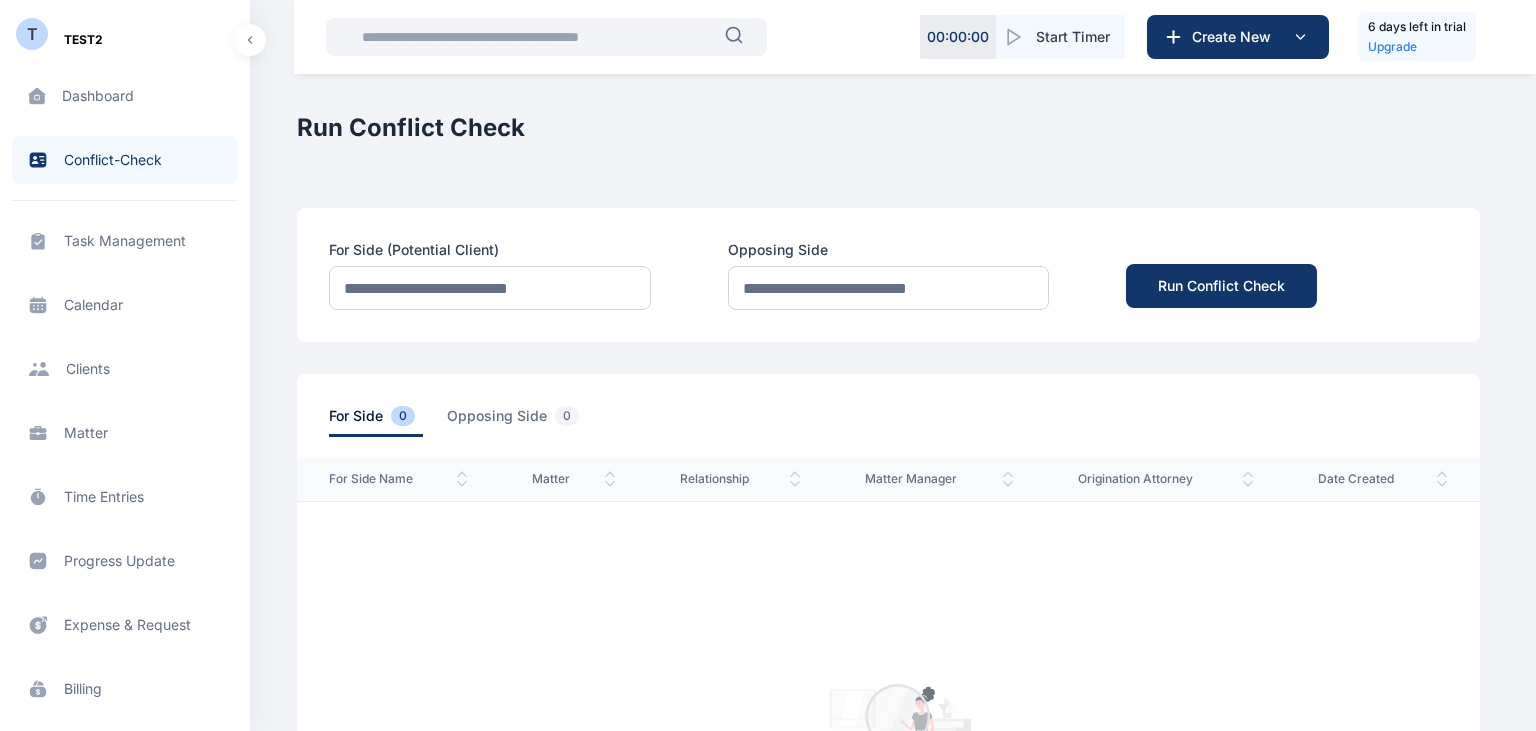 click at bounding box center [537, 37] 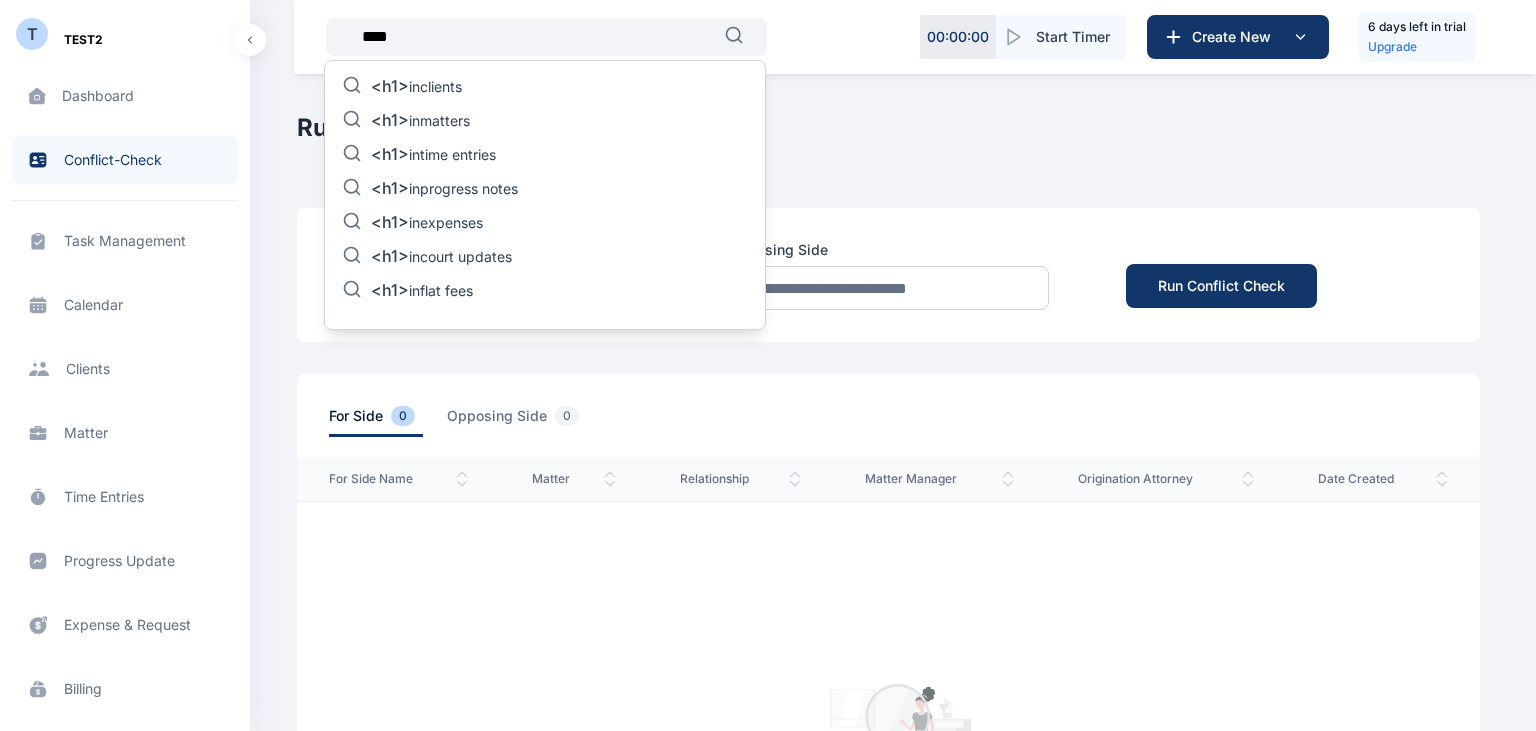 type on "****" 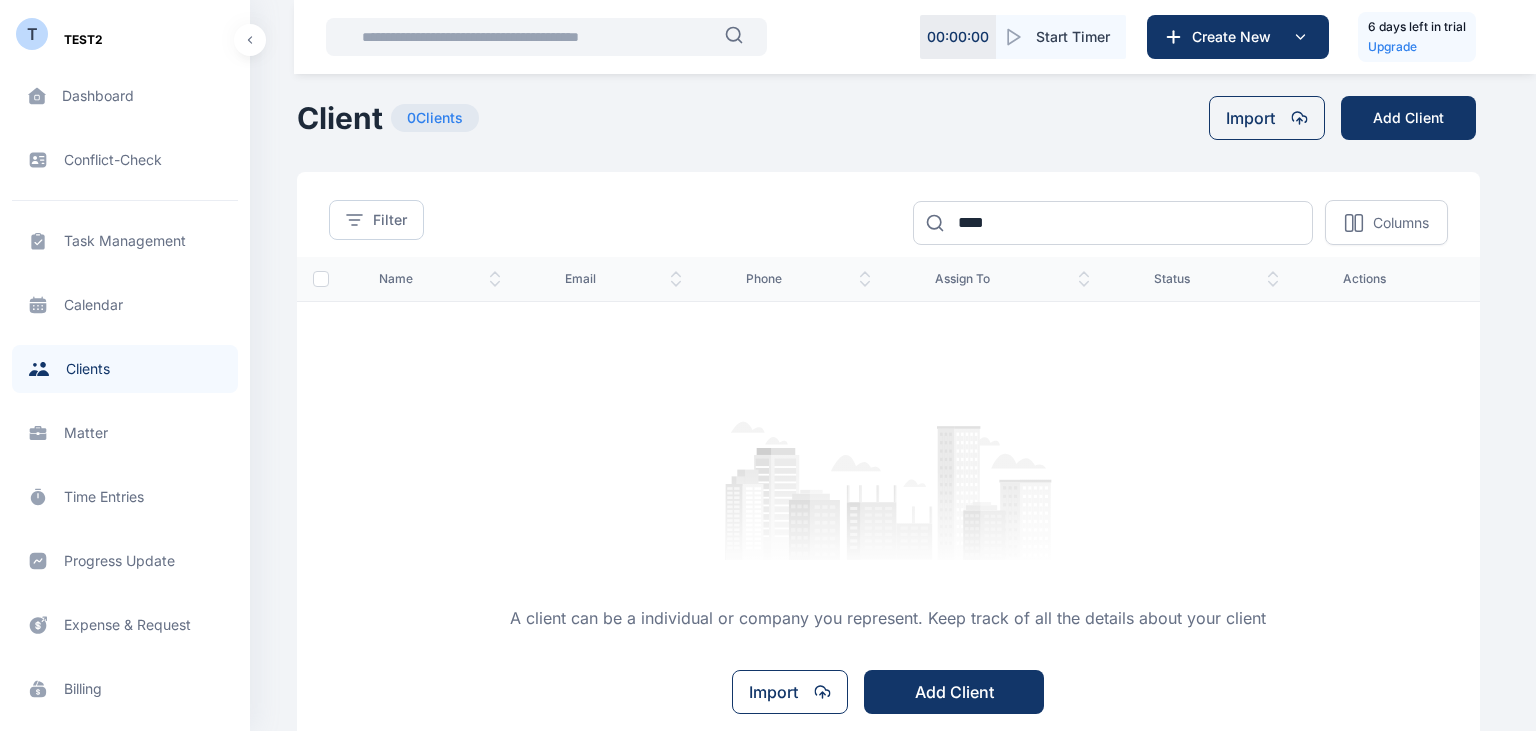 scroll, scrollTop: 31, scrollLeft: 0, axis: vertical 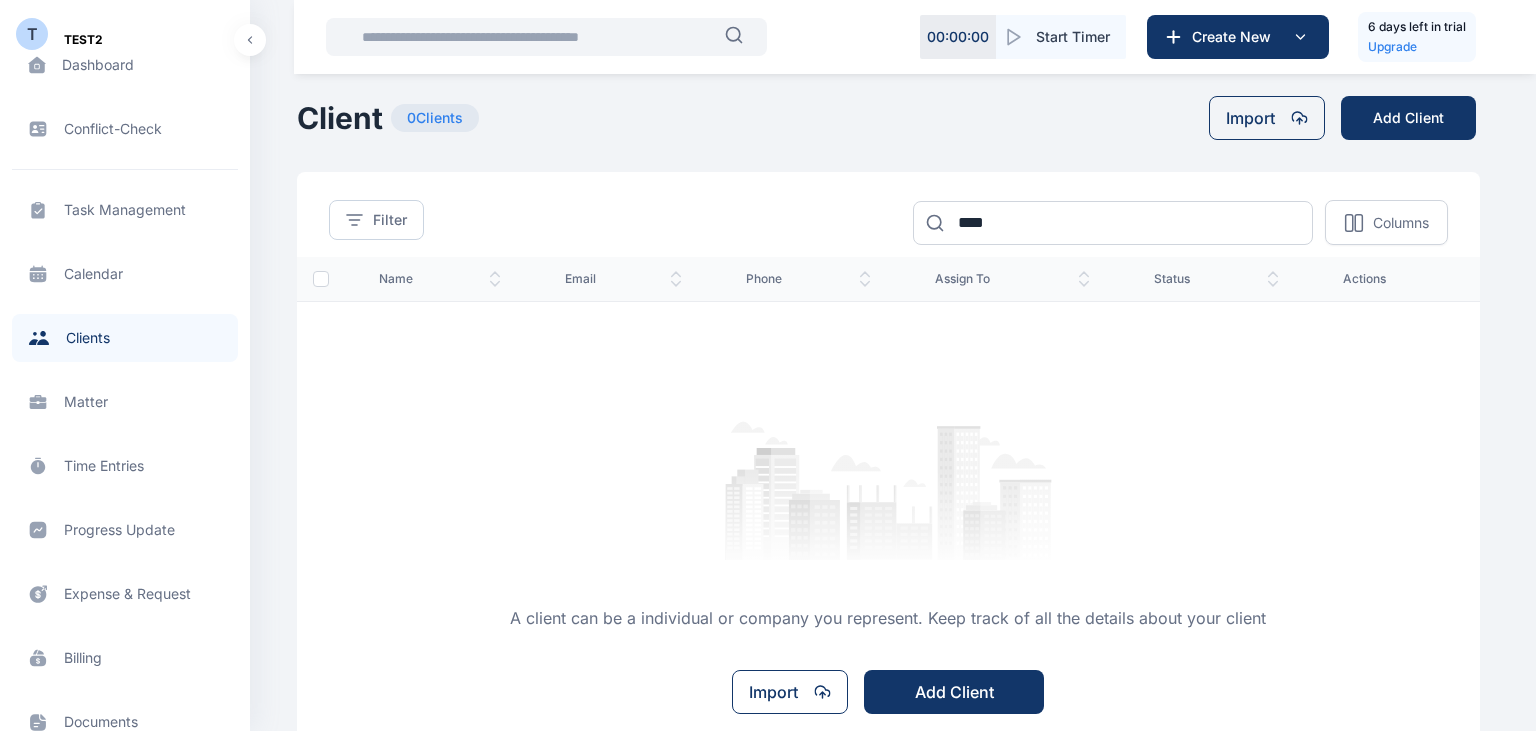 click on "T" at bounding box center [32, 34] 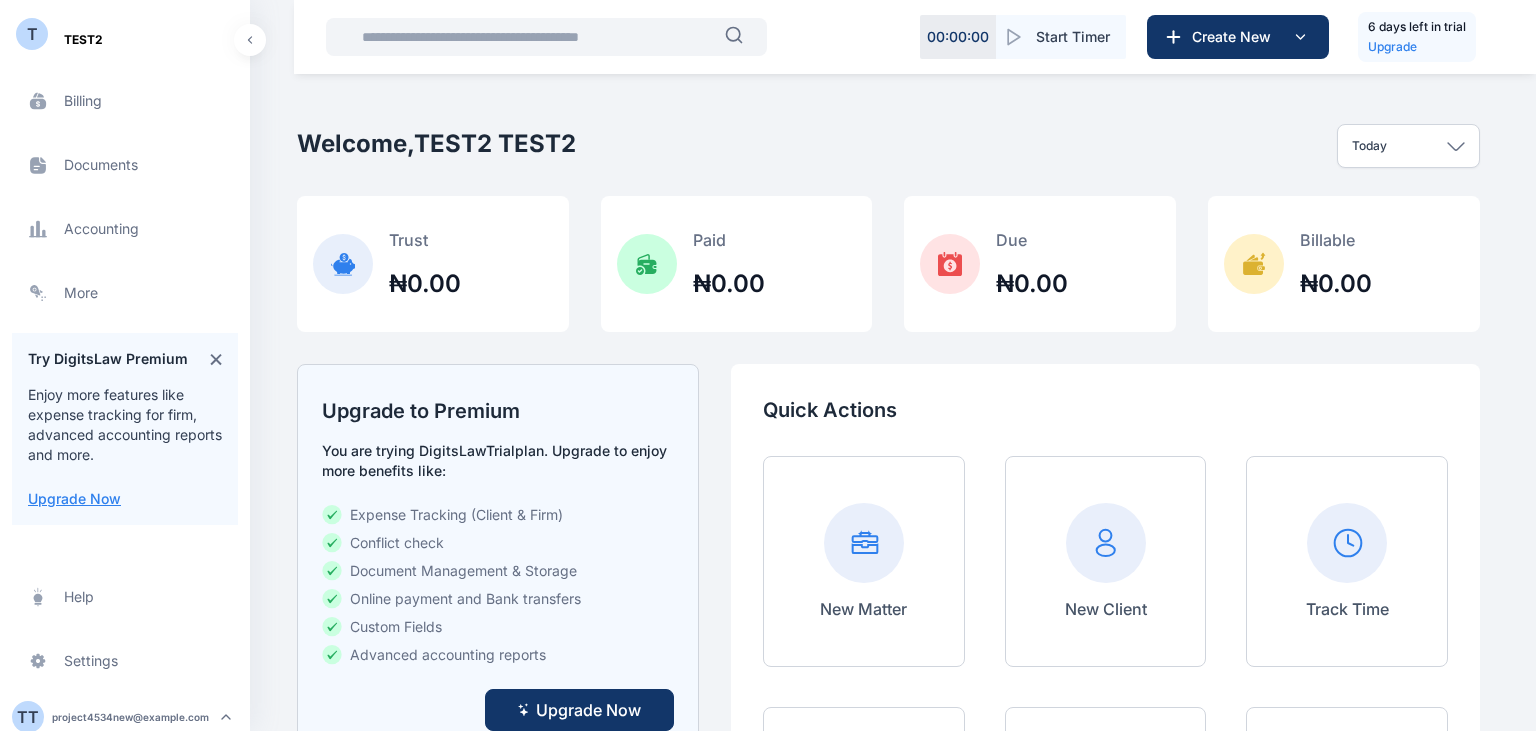 scroll, scrollTop: 597, scrollLeft: 0, axis: vertical 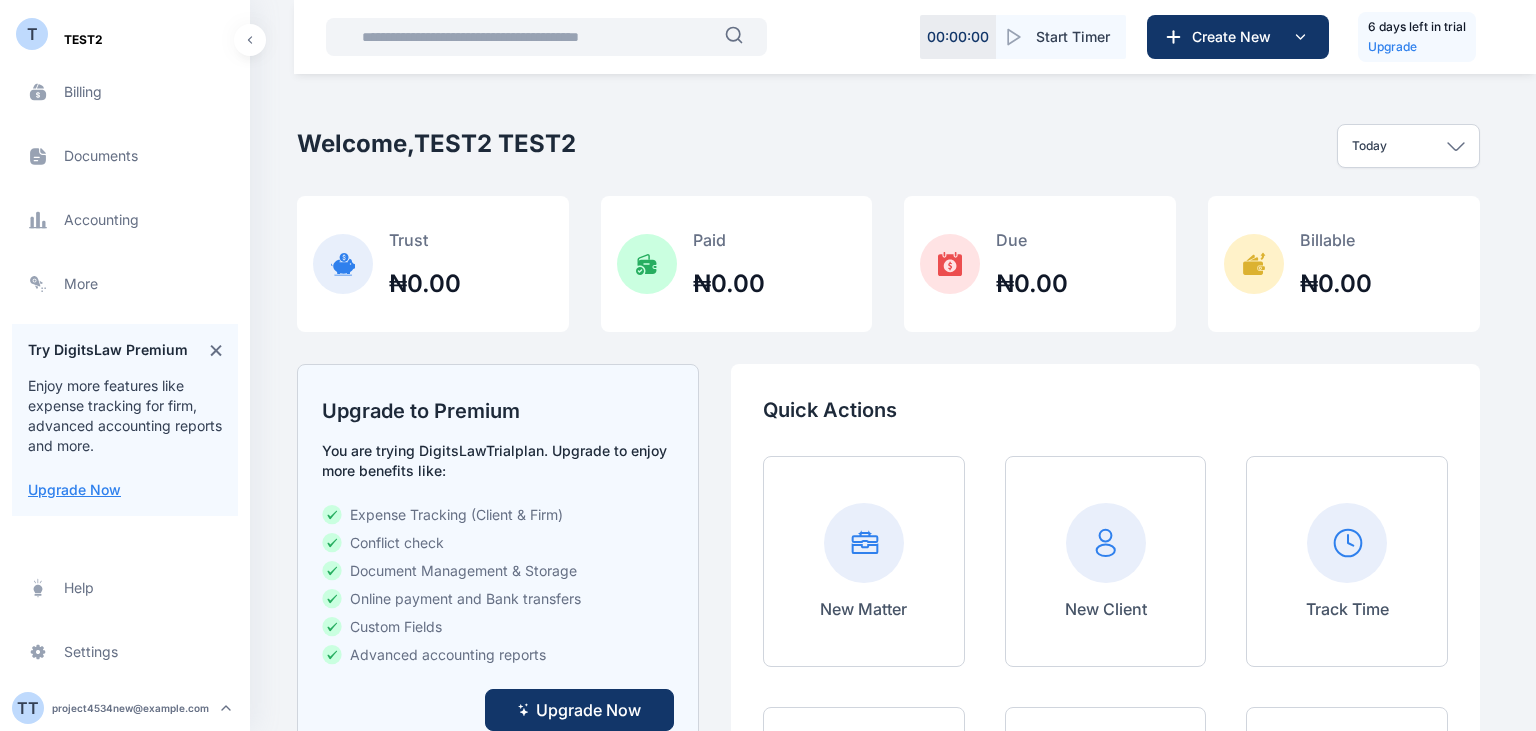 click on "[EMAIL]" at bounding box center (130, 708) 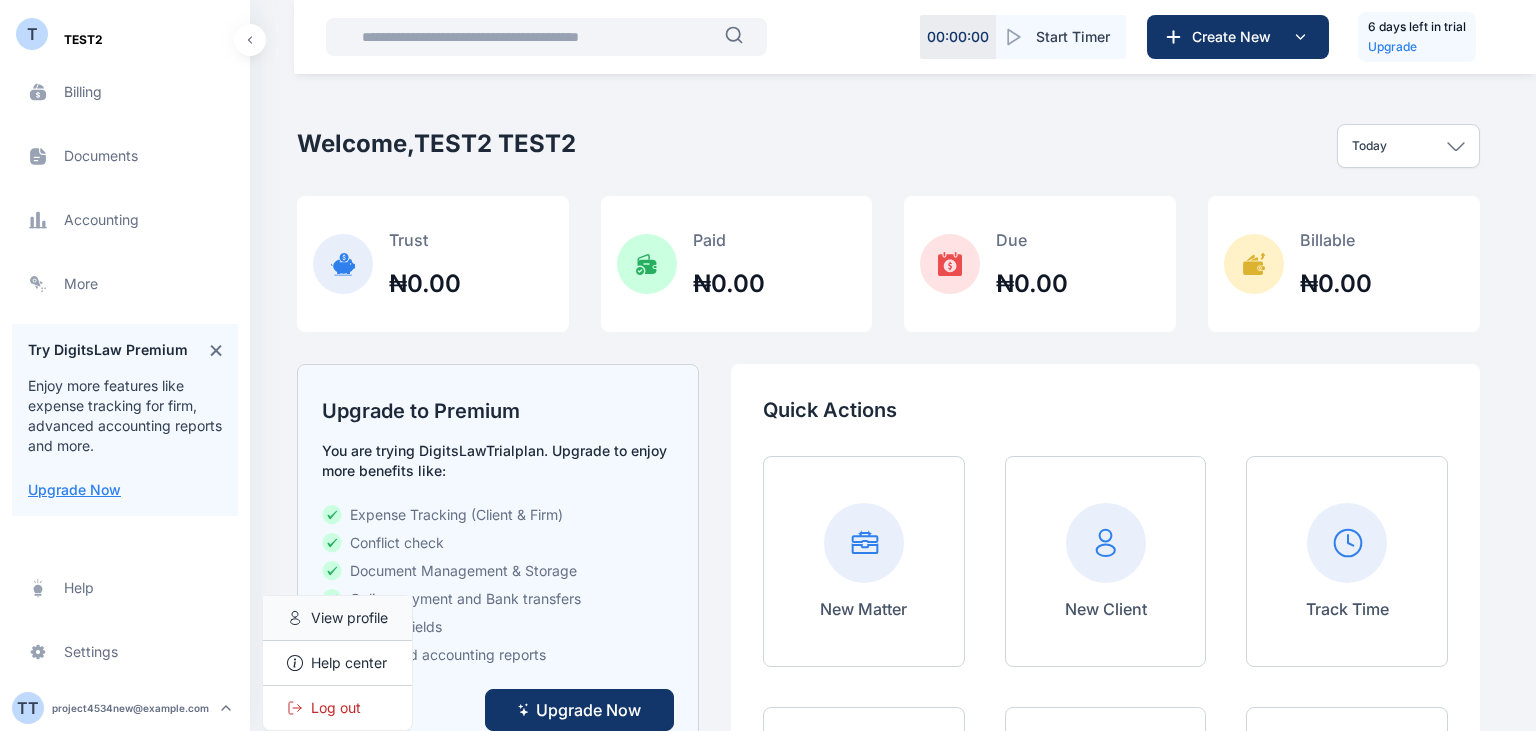 click on "View profile" at bounding box center (349, 618) 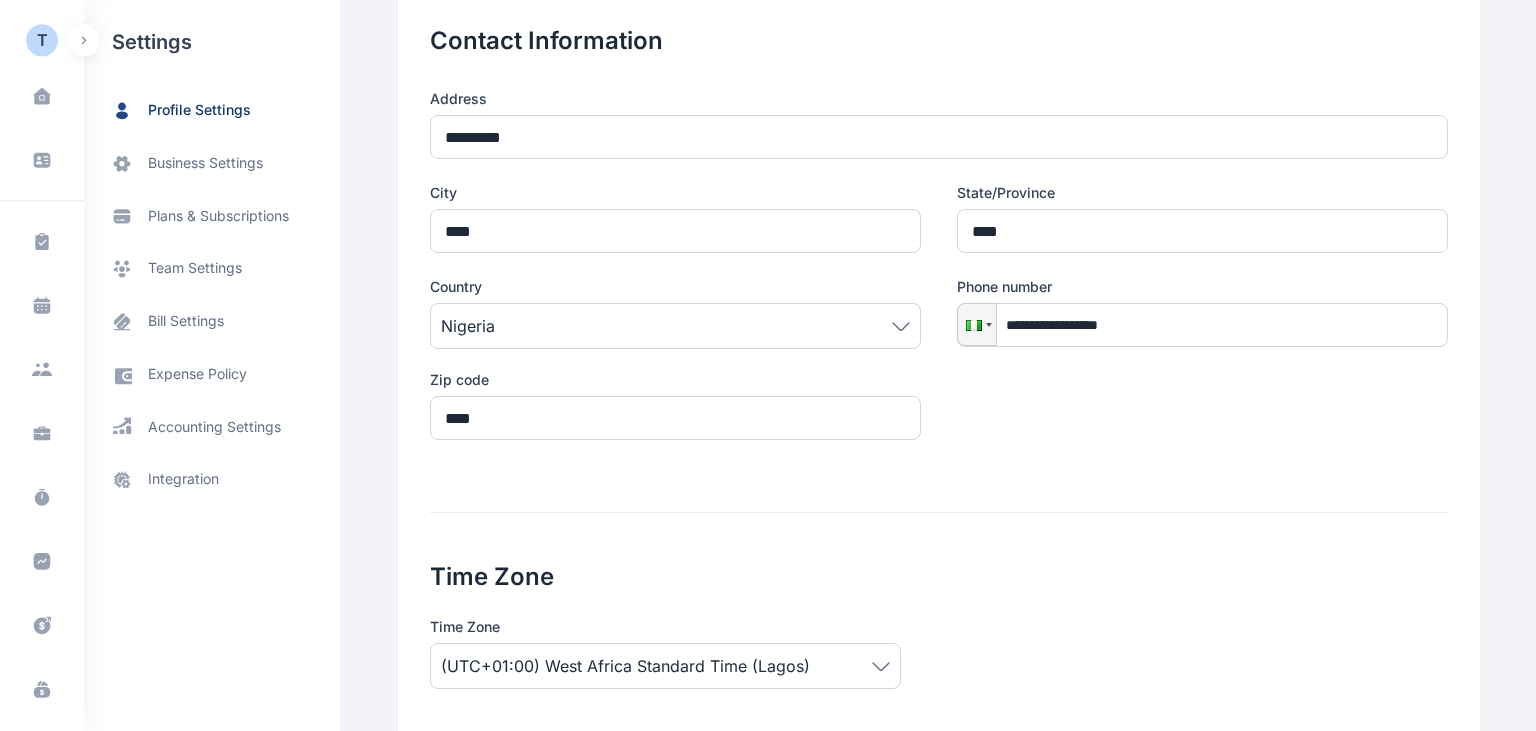 scroll, scrollTop: 653, scrollLeft: 0, axis: vertical 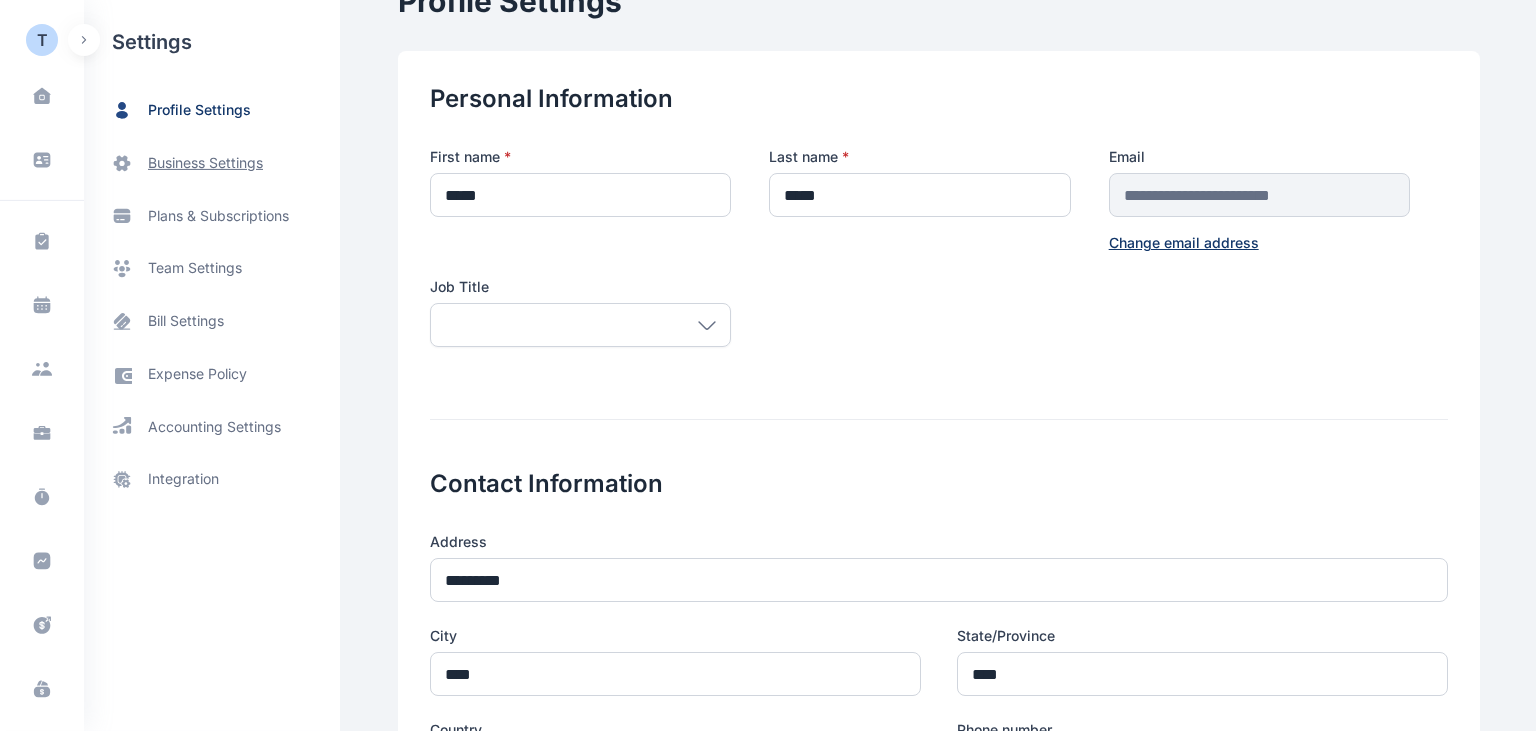 click on "business settings" at bounding box center [212, 163] 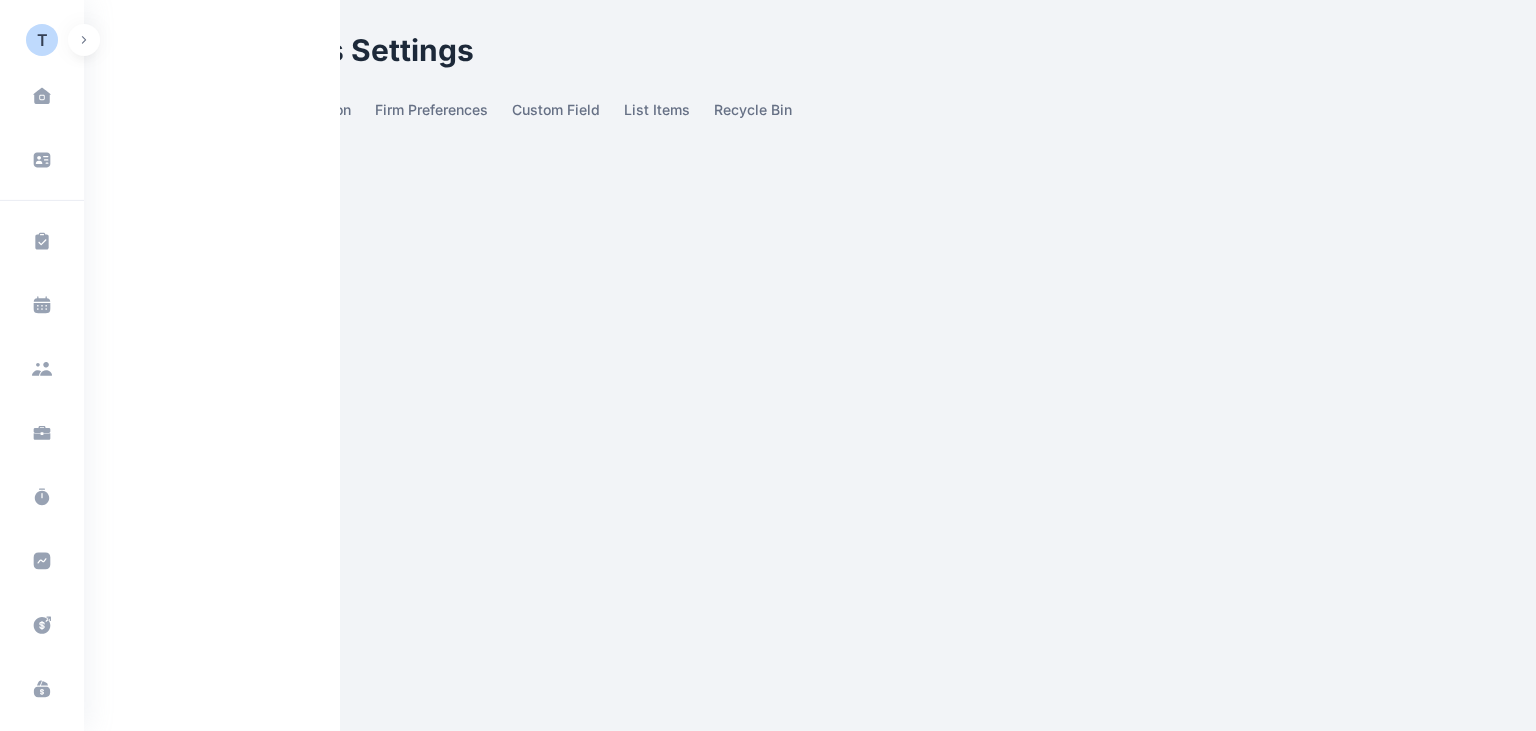 scroll, scrollTop: 0, scrollLeft: 0, axis: both 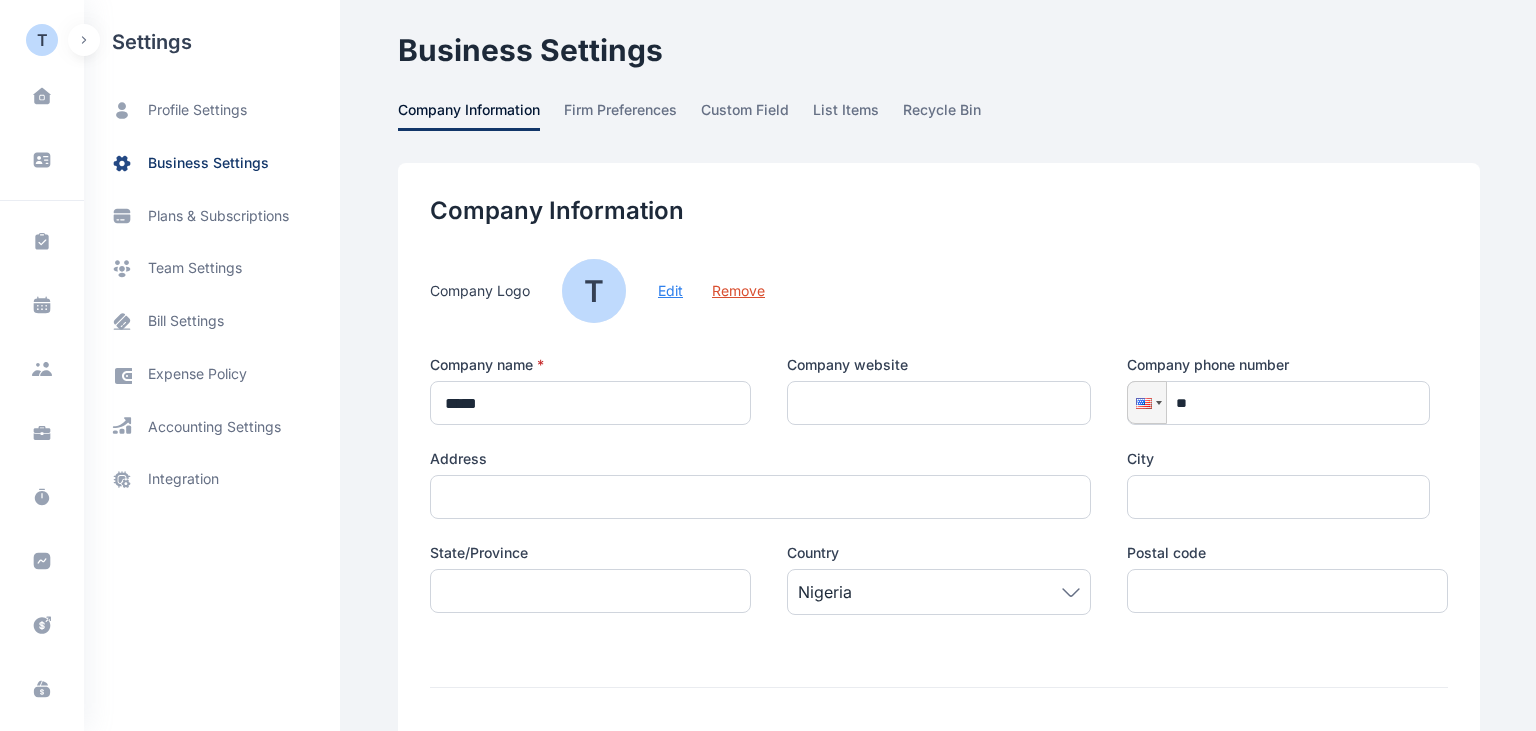 click on "T" at bounding box center (594, 291) 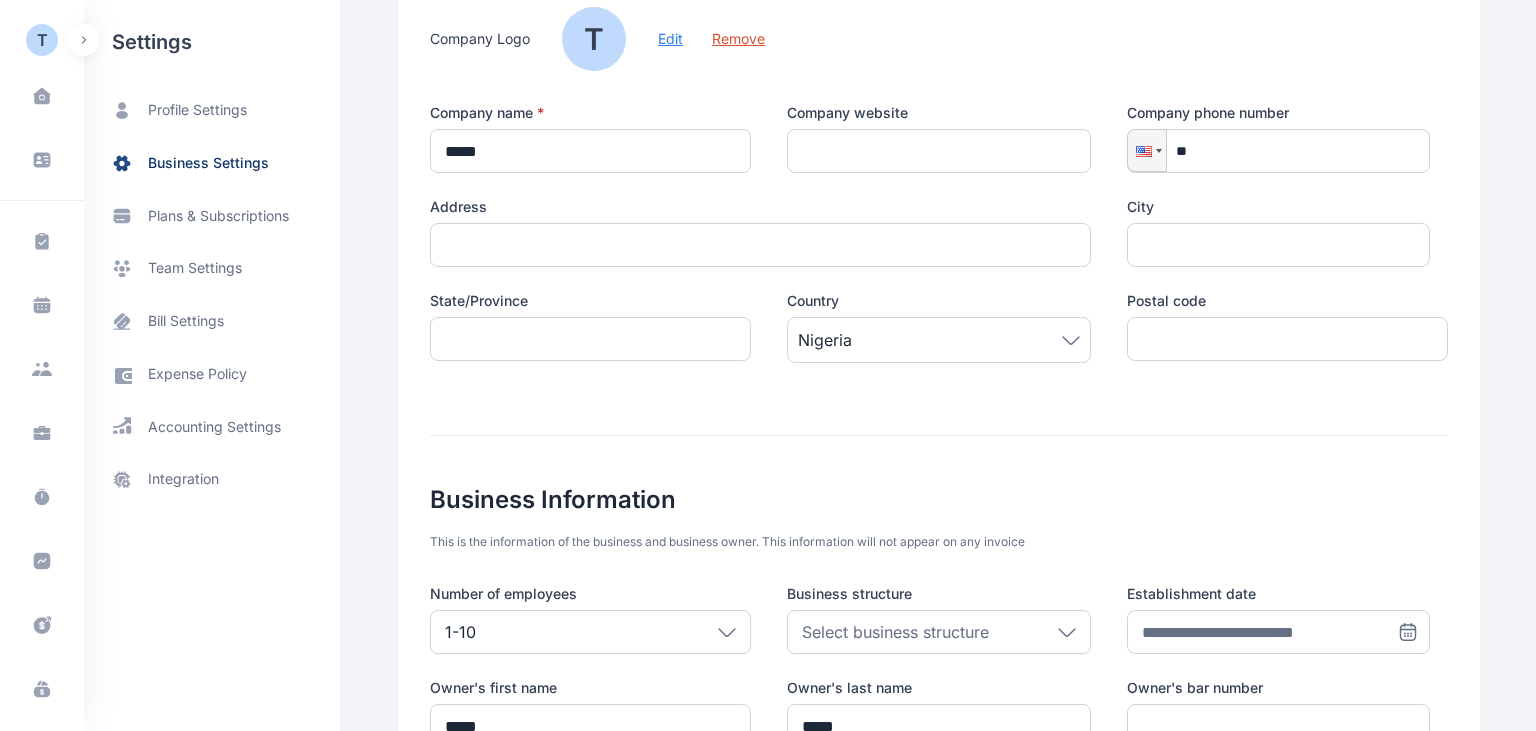 scroll, scrollTop: 0, scrollLeft: 0, axis: both 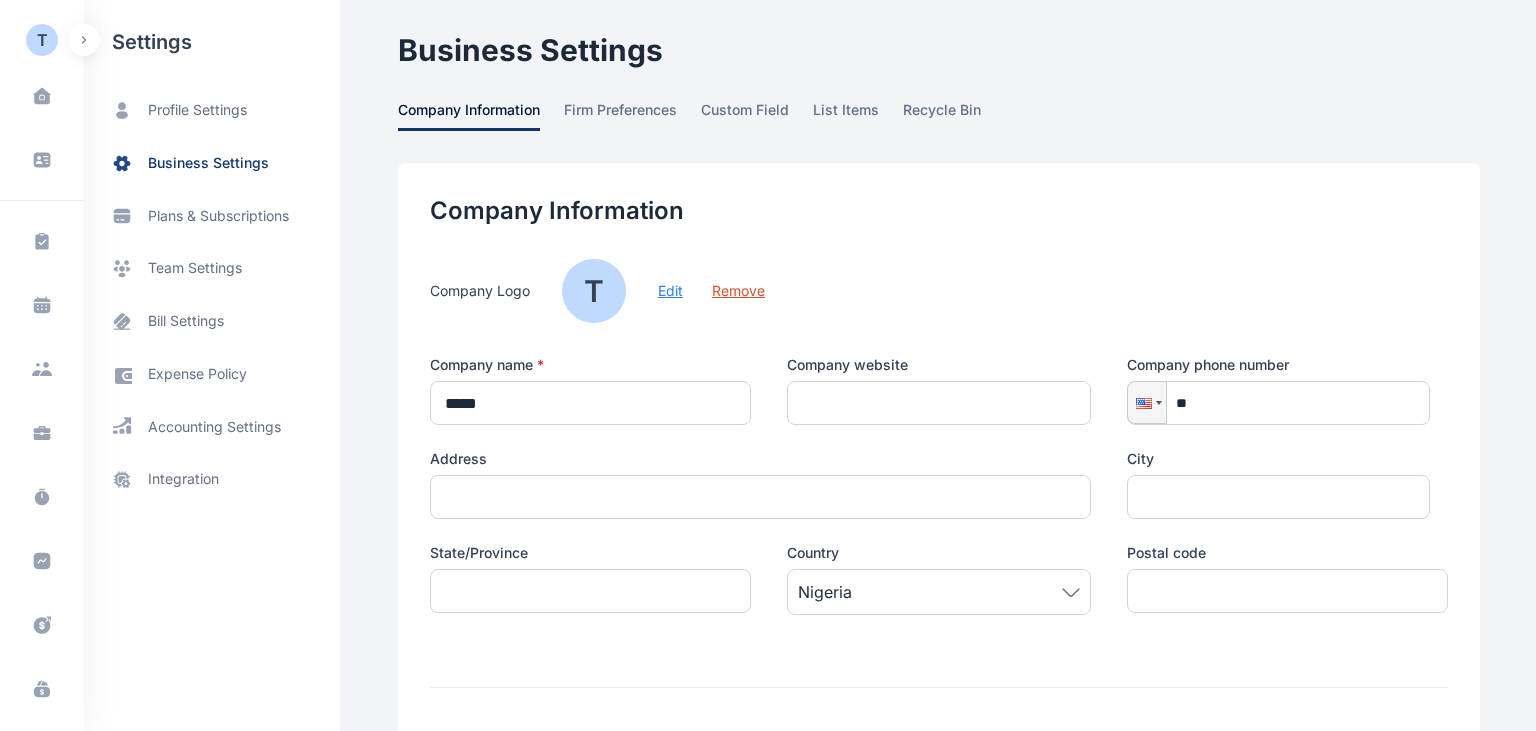 drag, startPoint x: 400, startPoint y: 39, endPoint x: 394, endPoint y: 58, distance: 19.924858 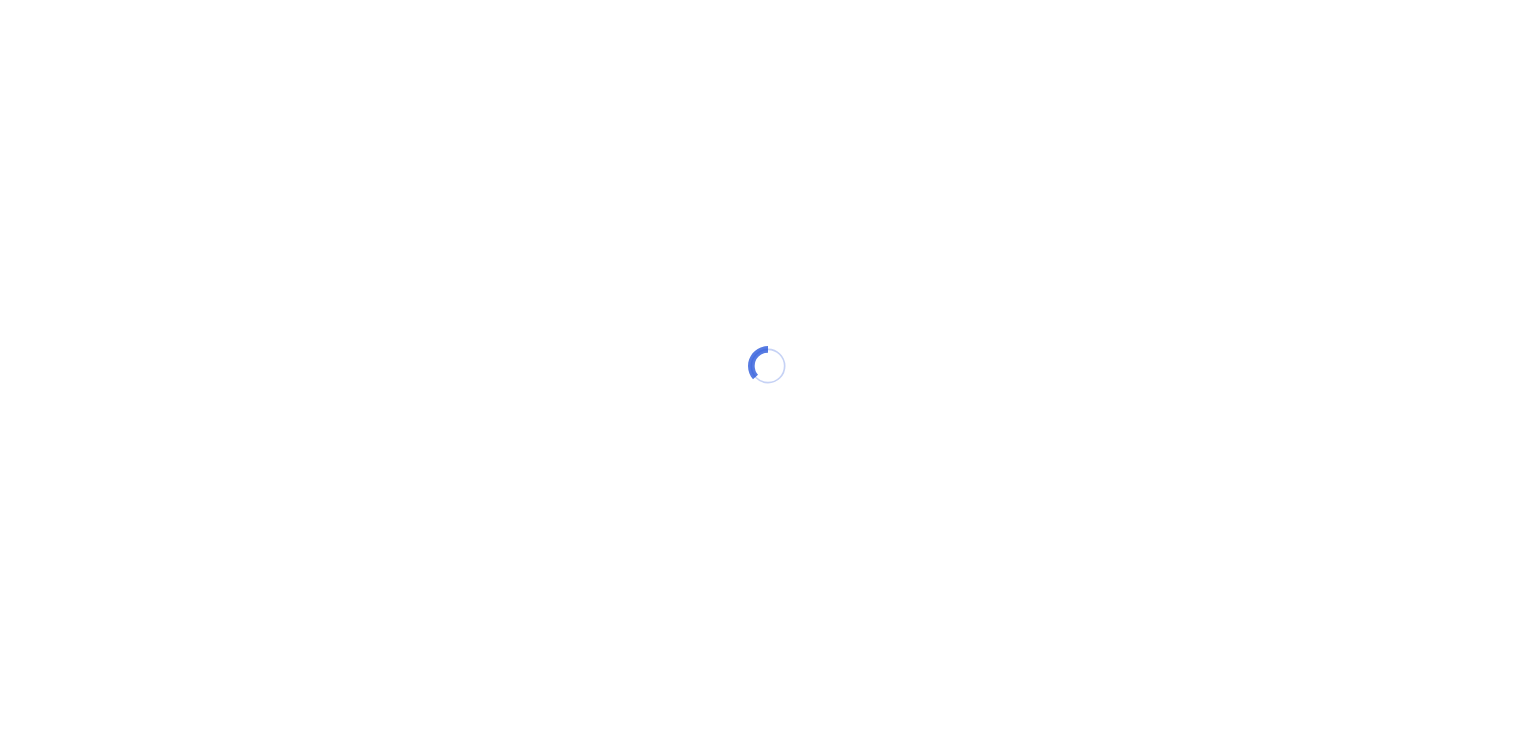 scroll, scrollTop: 0, scrollLeft: 0, axis: both 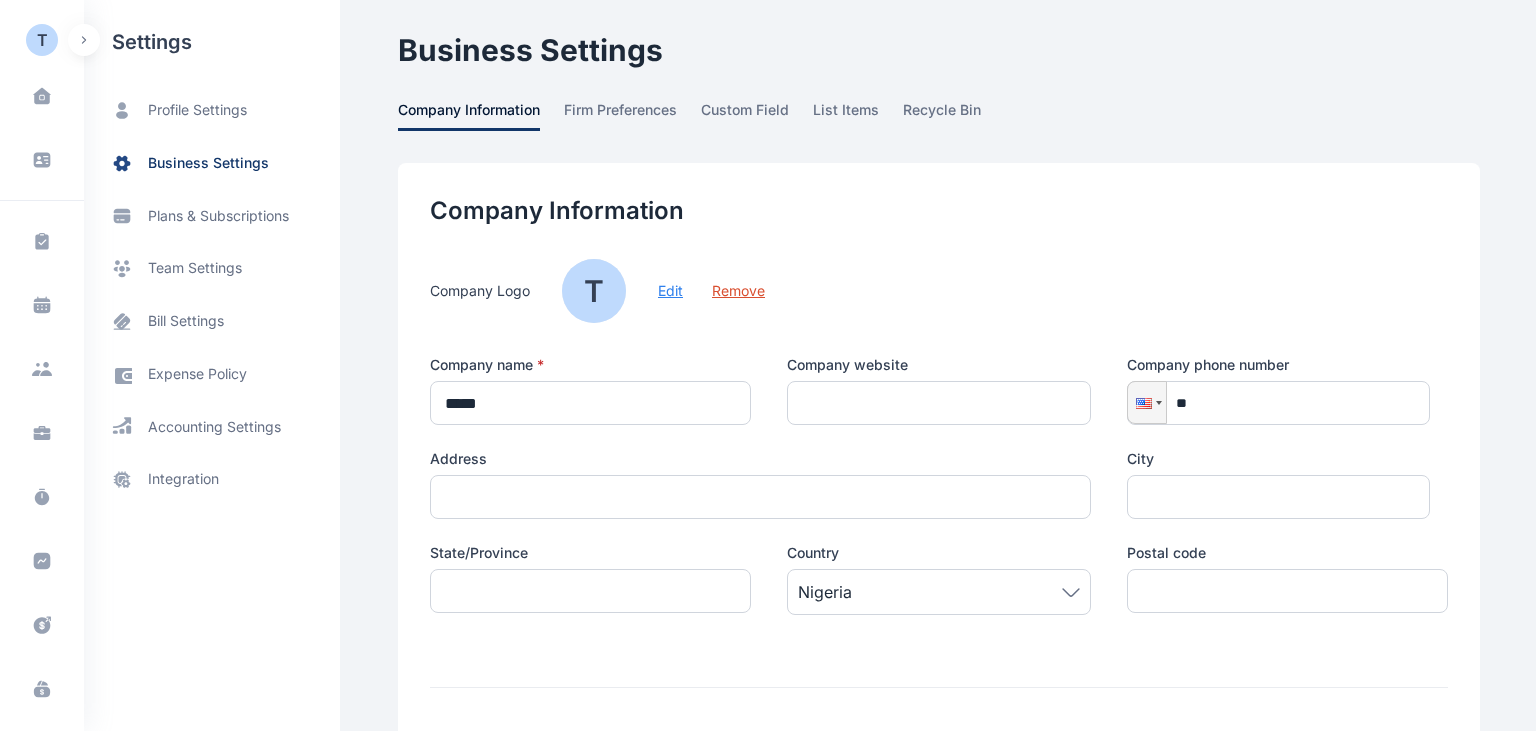 click on "Edit" at bounding box center [670, 291] 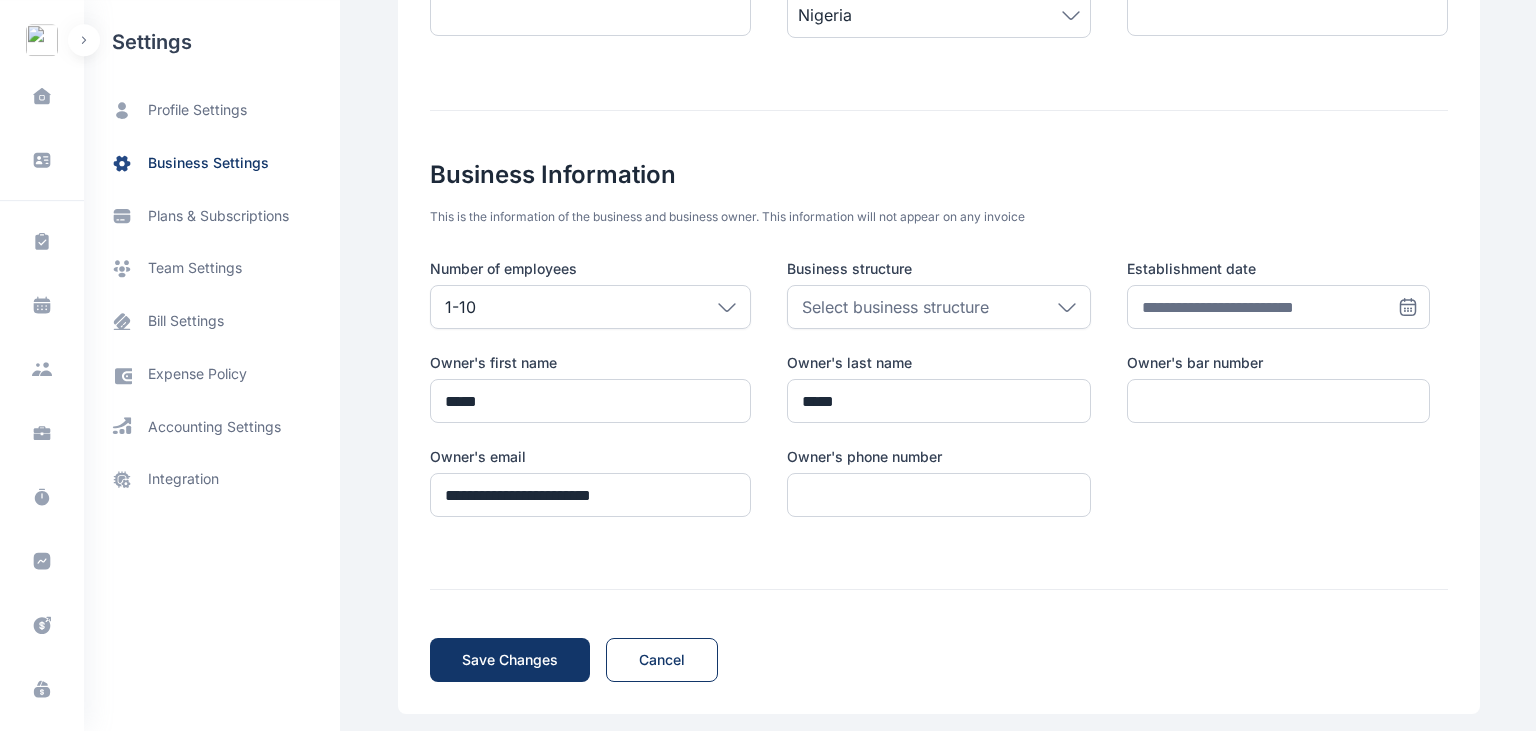 scroll, scrollTop: 590, scrollLeft: 0, axis: vertical 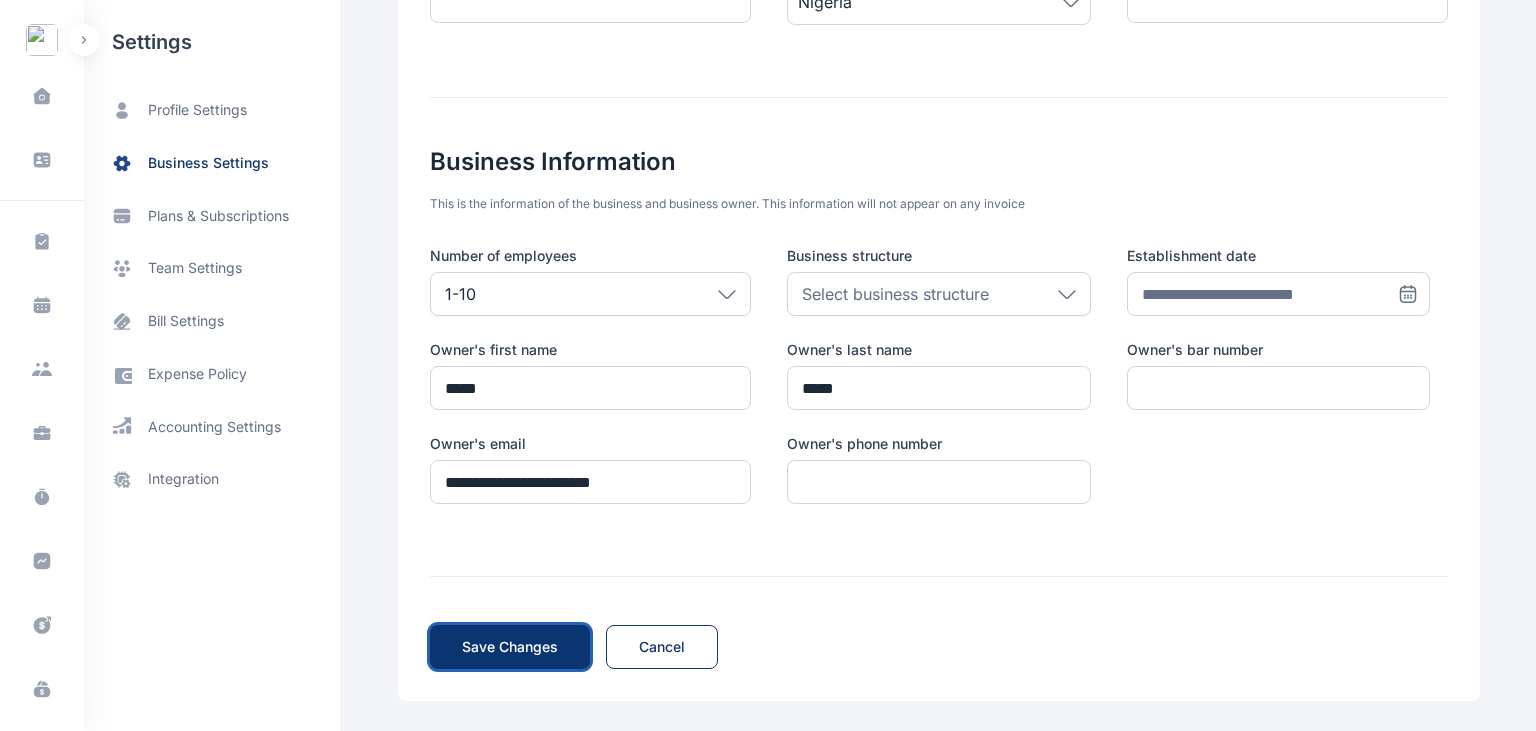 click on "Save Changes" at bounding box center [510, 647] 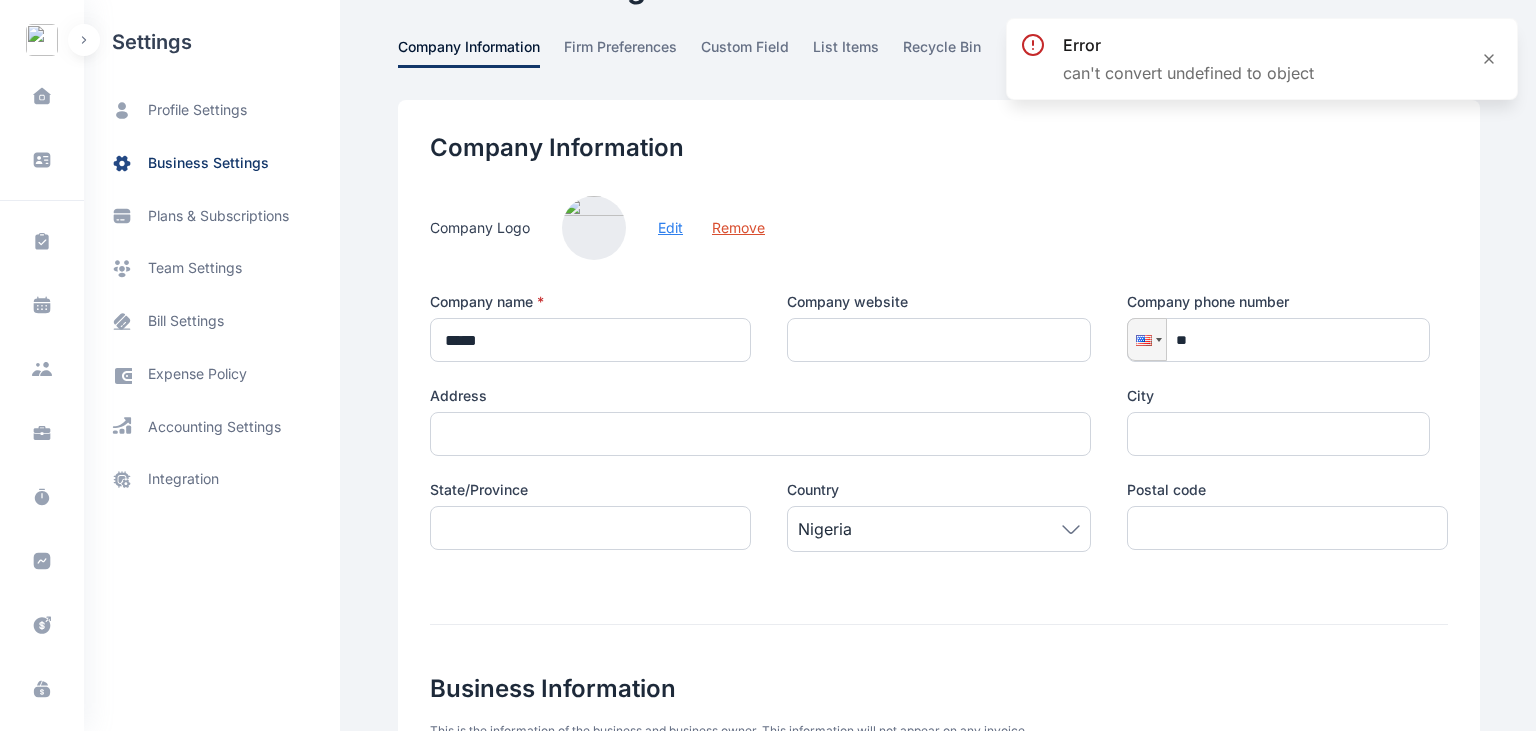 scroll, scrollTop: 0, scrollLeft: 0, axis: both 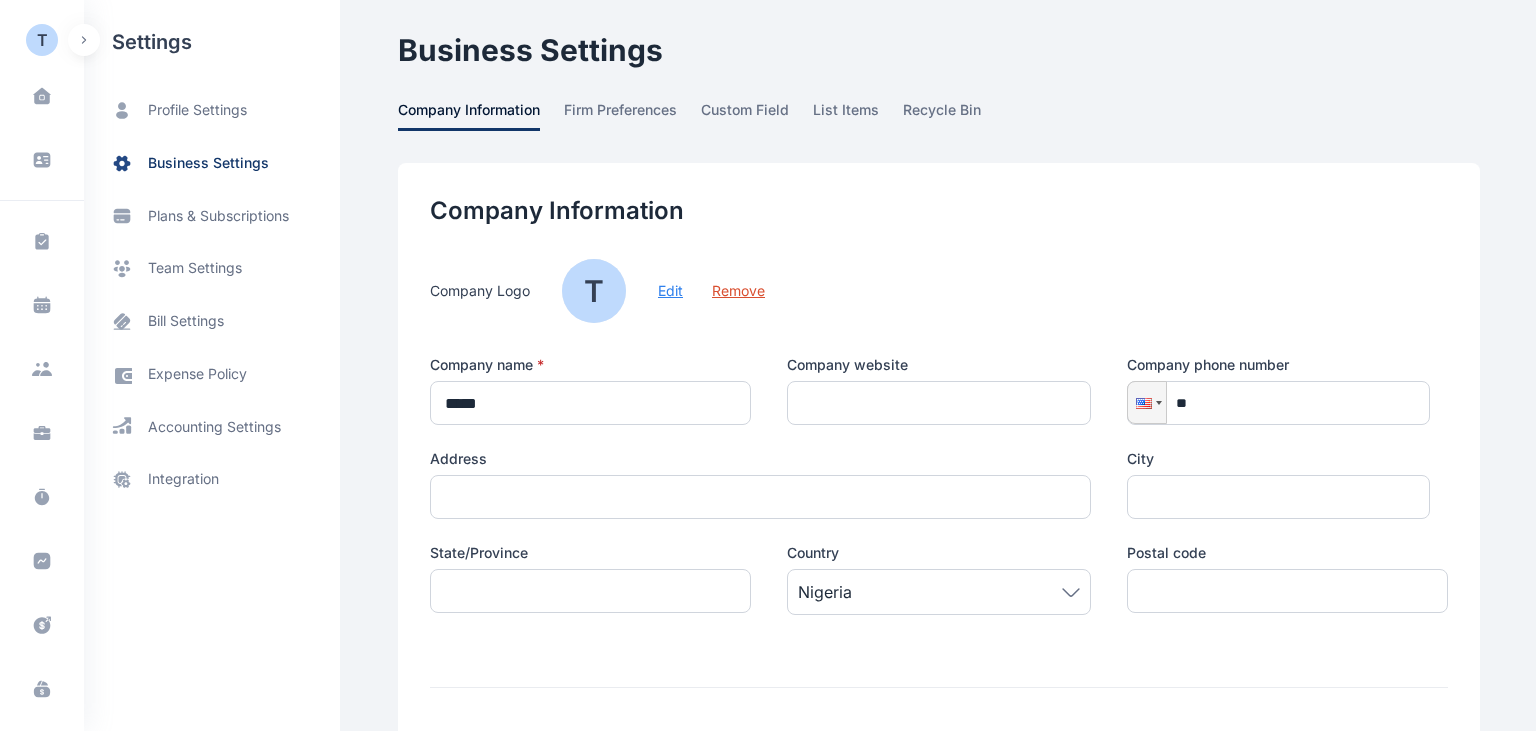 click on "Edit" at bounding box center (670, 291) 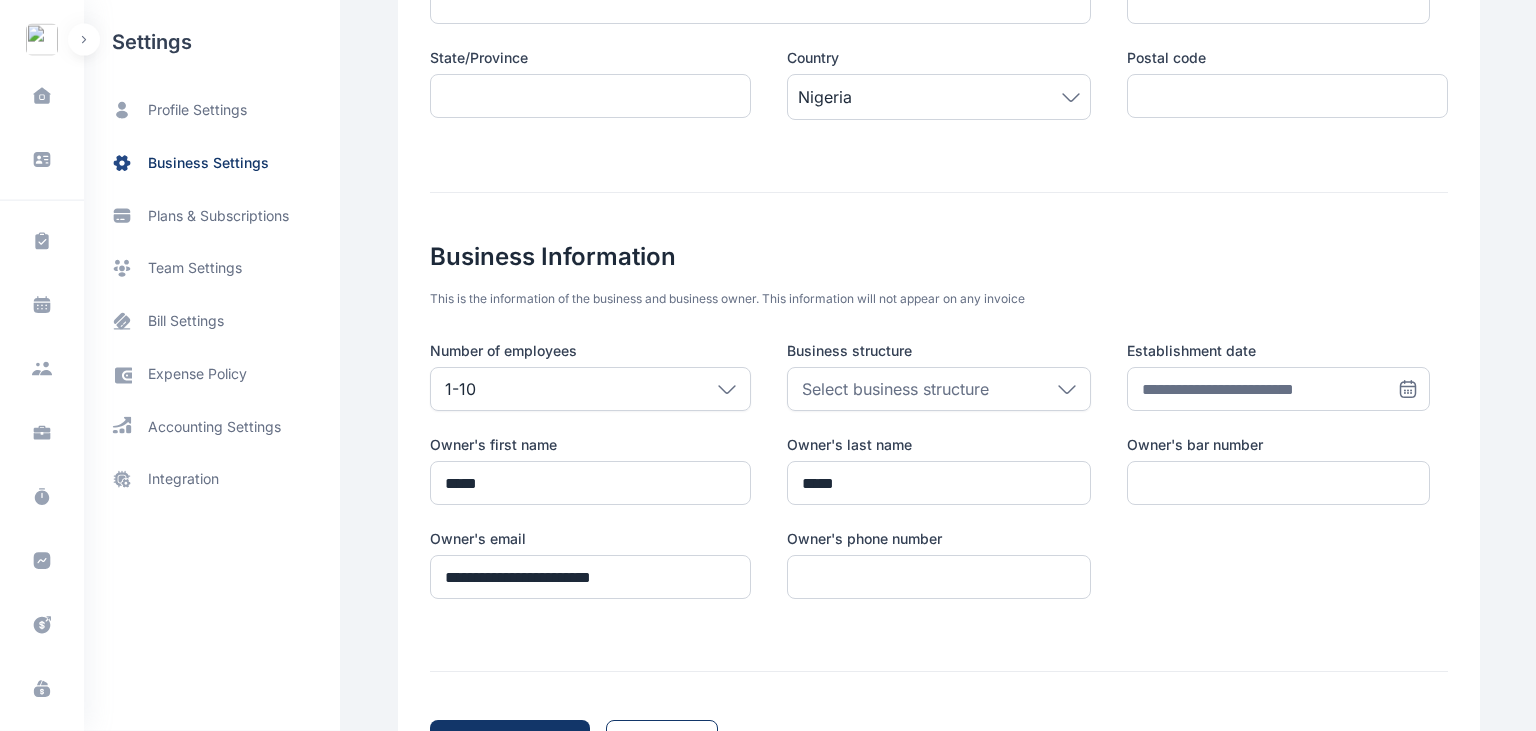 scroll, scrollTop: 590, scrollLeft: 0, axis: vertical 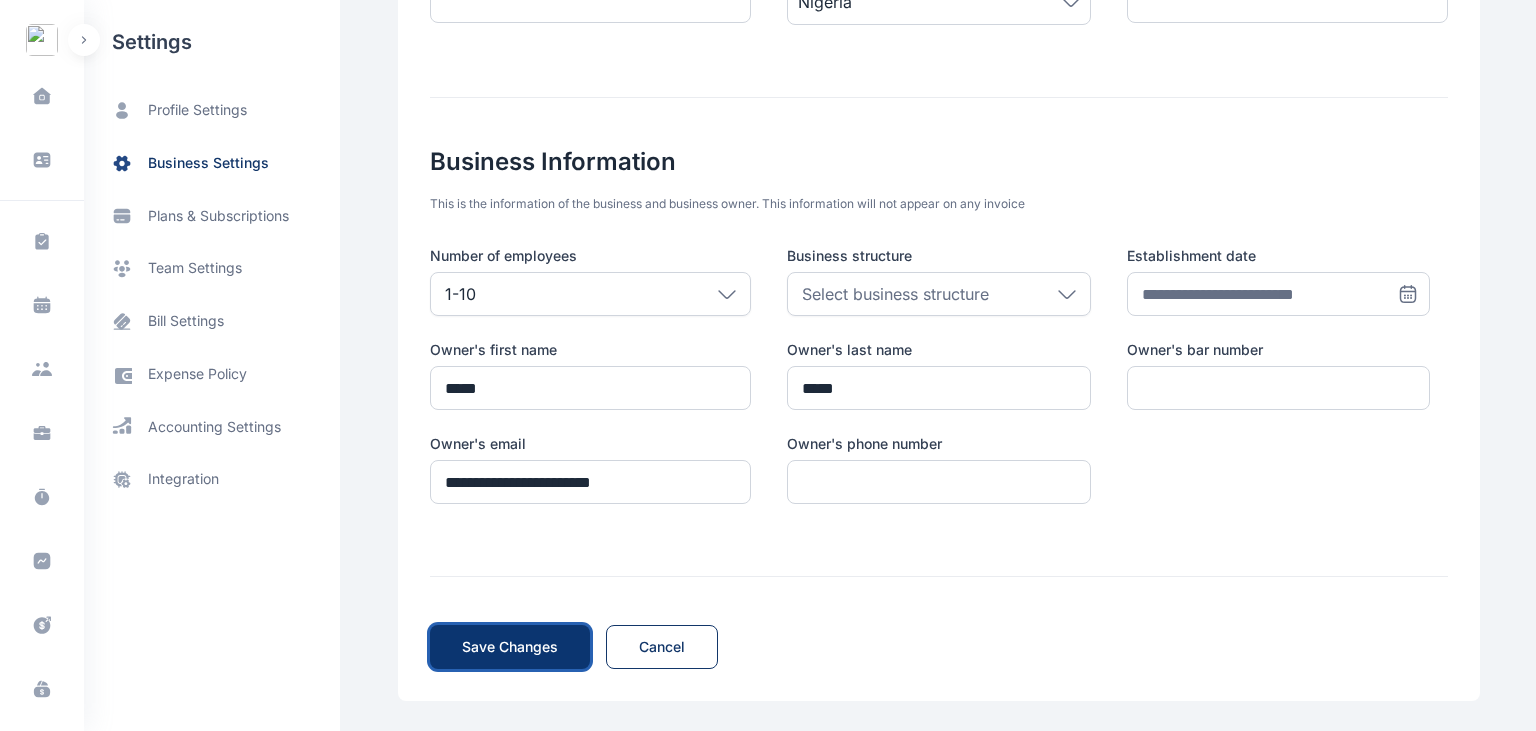 click on "Save Changes" at bounding box center (510, 647) 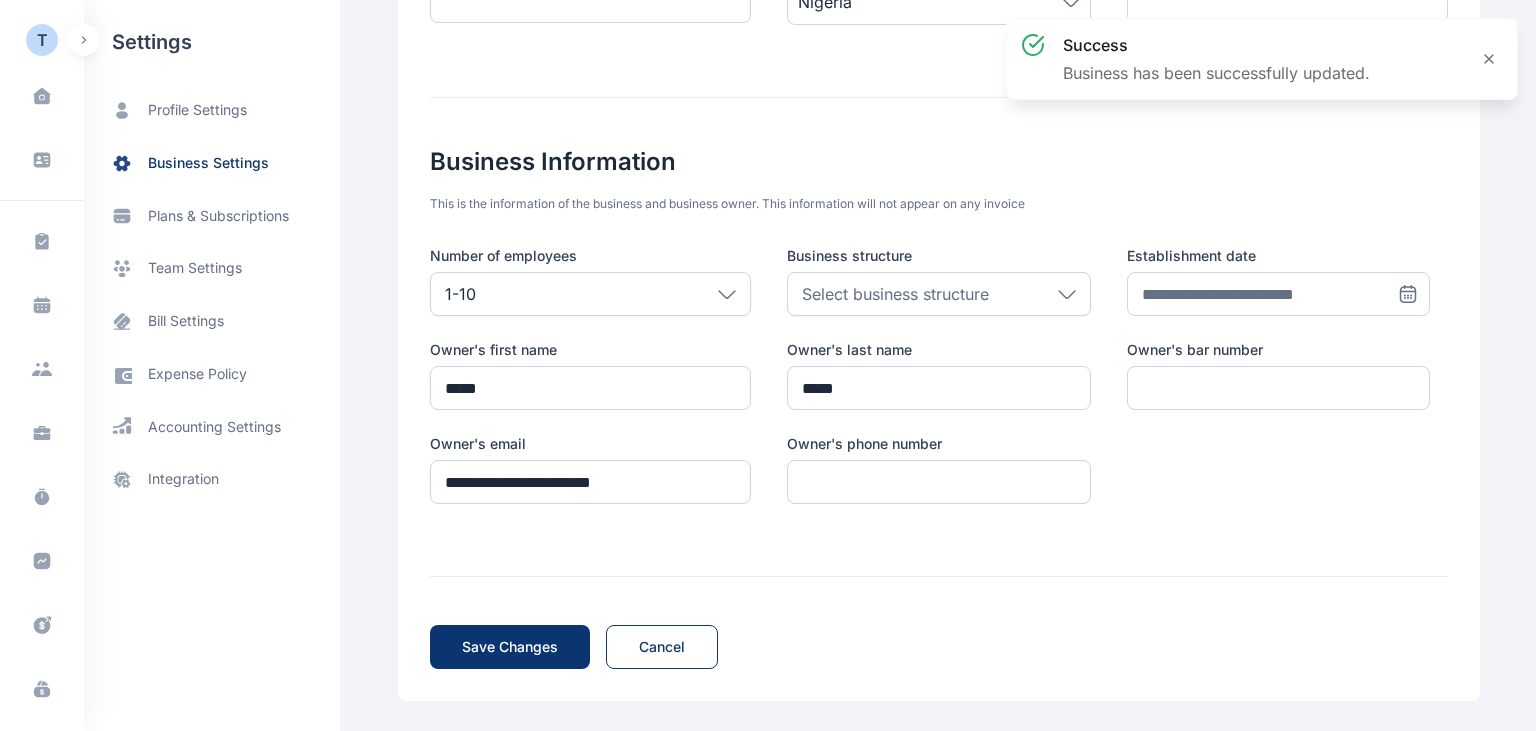 scroll, scrollTop: 0, scrollLeft: 0, axis: both 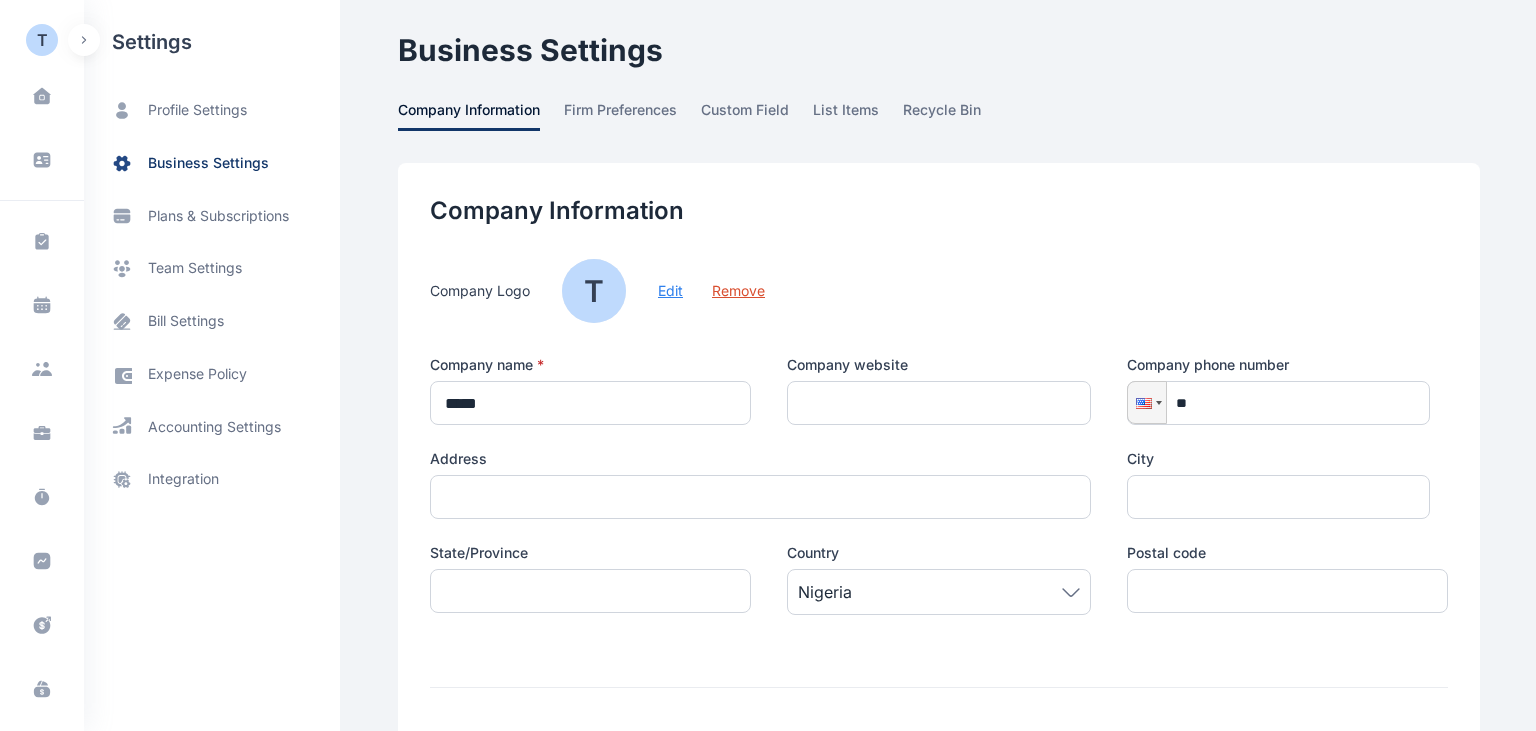 click on "T" at bounding box center [594, 291] 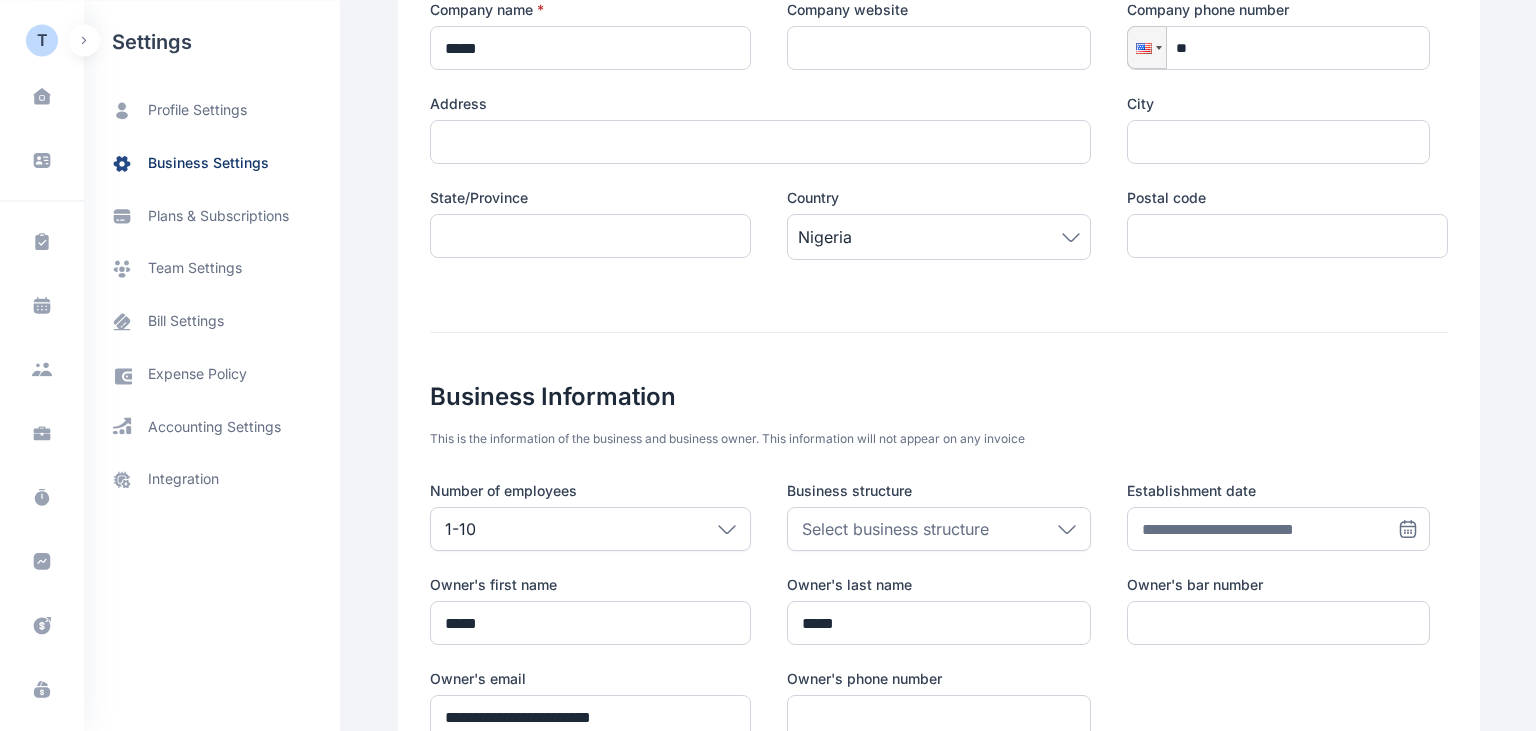 scroll, scrollTop: 590, scrollLeft: 0, axis: vertical 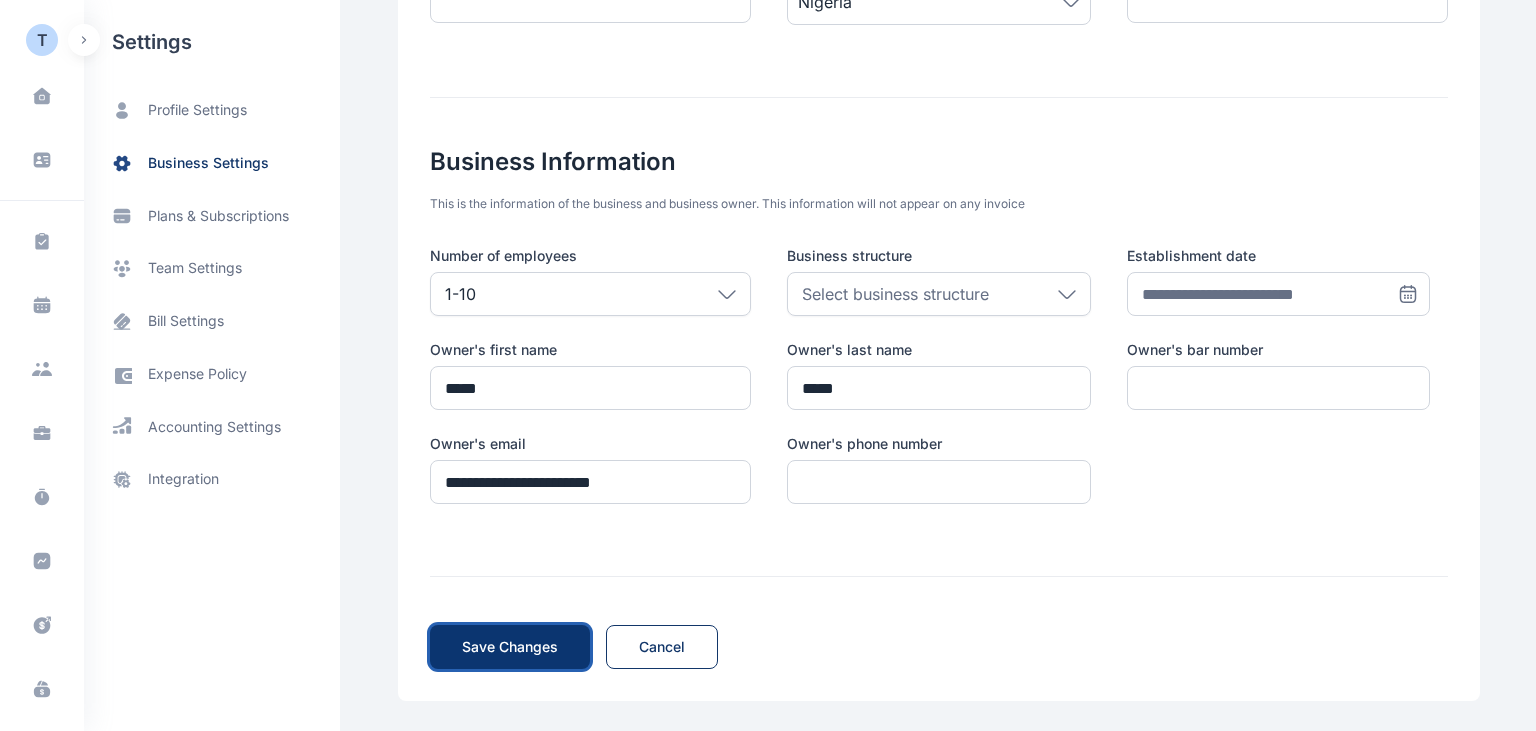 click on "Save Changes Save" at bounding box center [510, 647] 